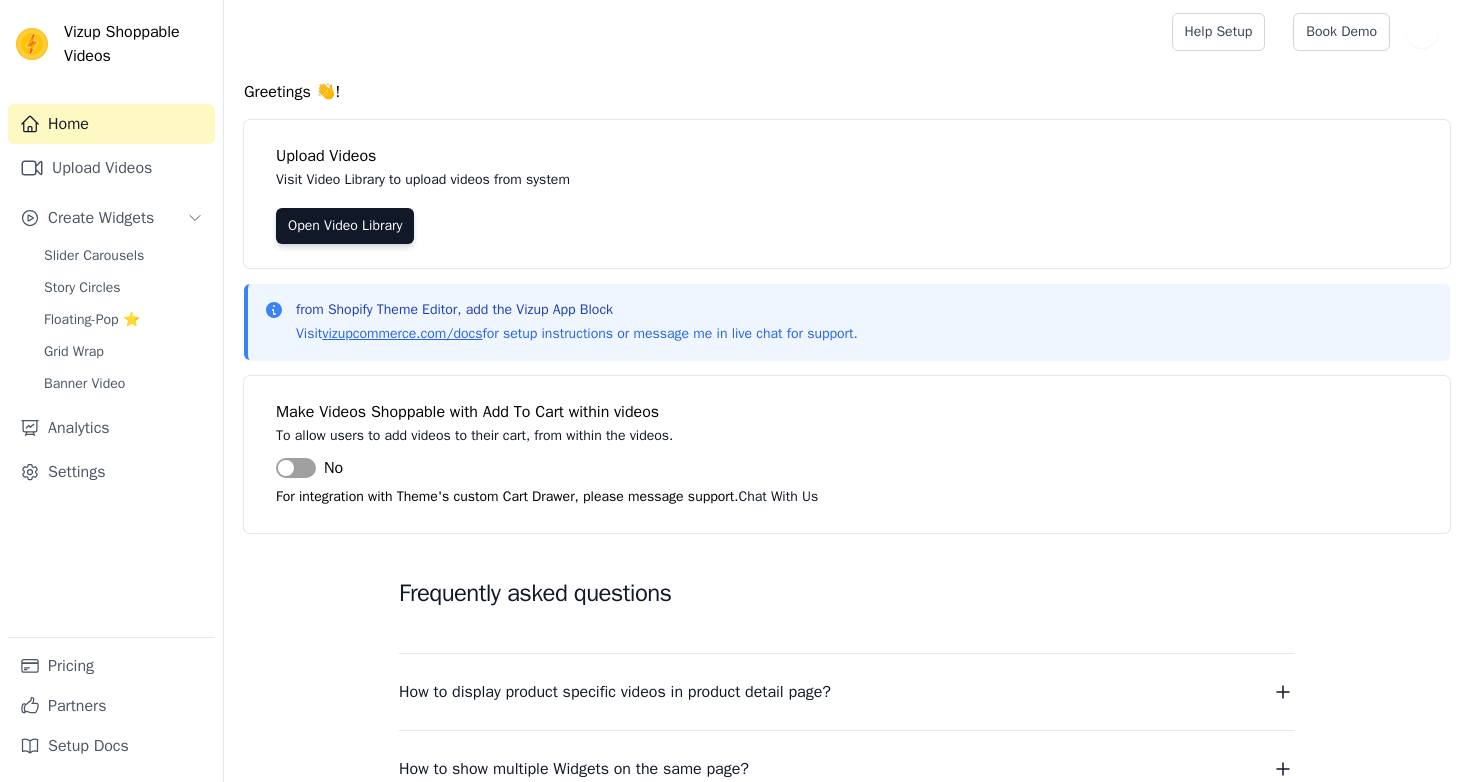 scroll, scrollTop: 0, scrollLeft: 0, axis: both 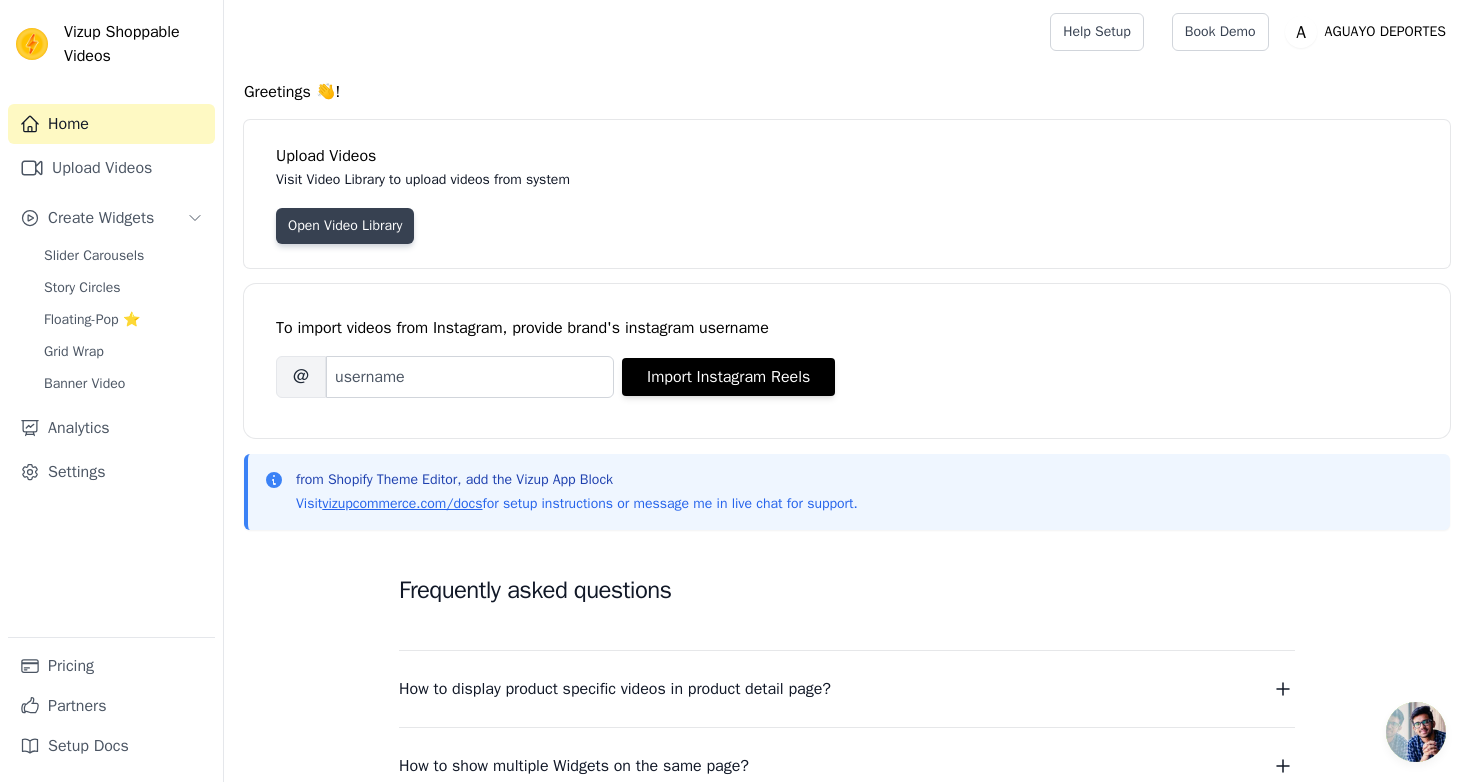 click on "Open Video Library" at bounding box center [345, 226] 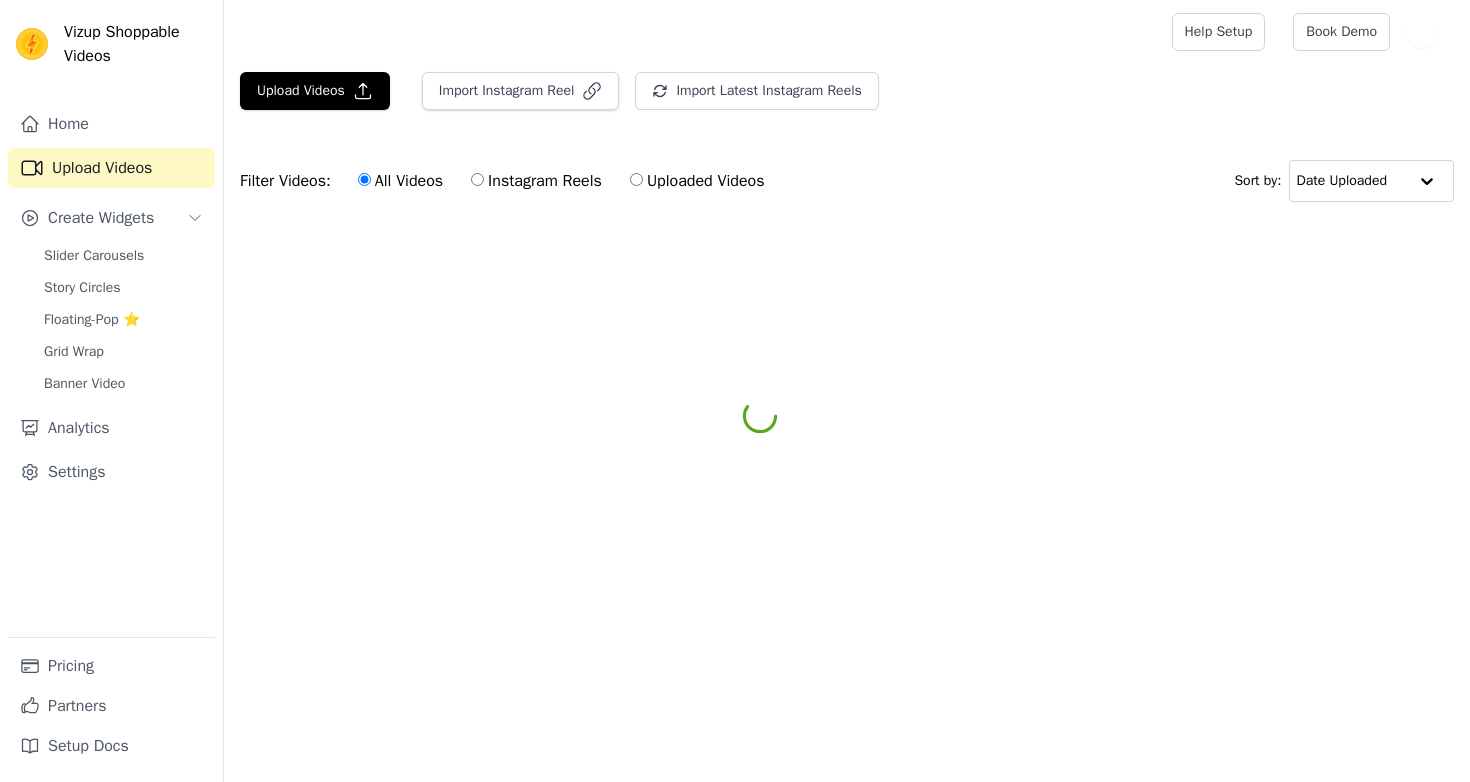 scroll, scrollTop: 0, scrollLeft: 0, axis: both 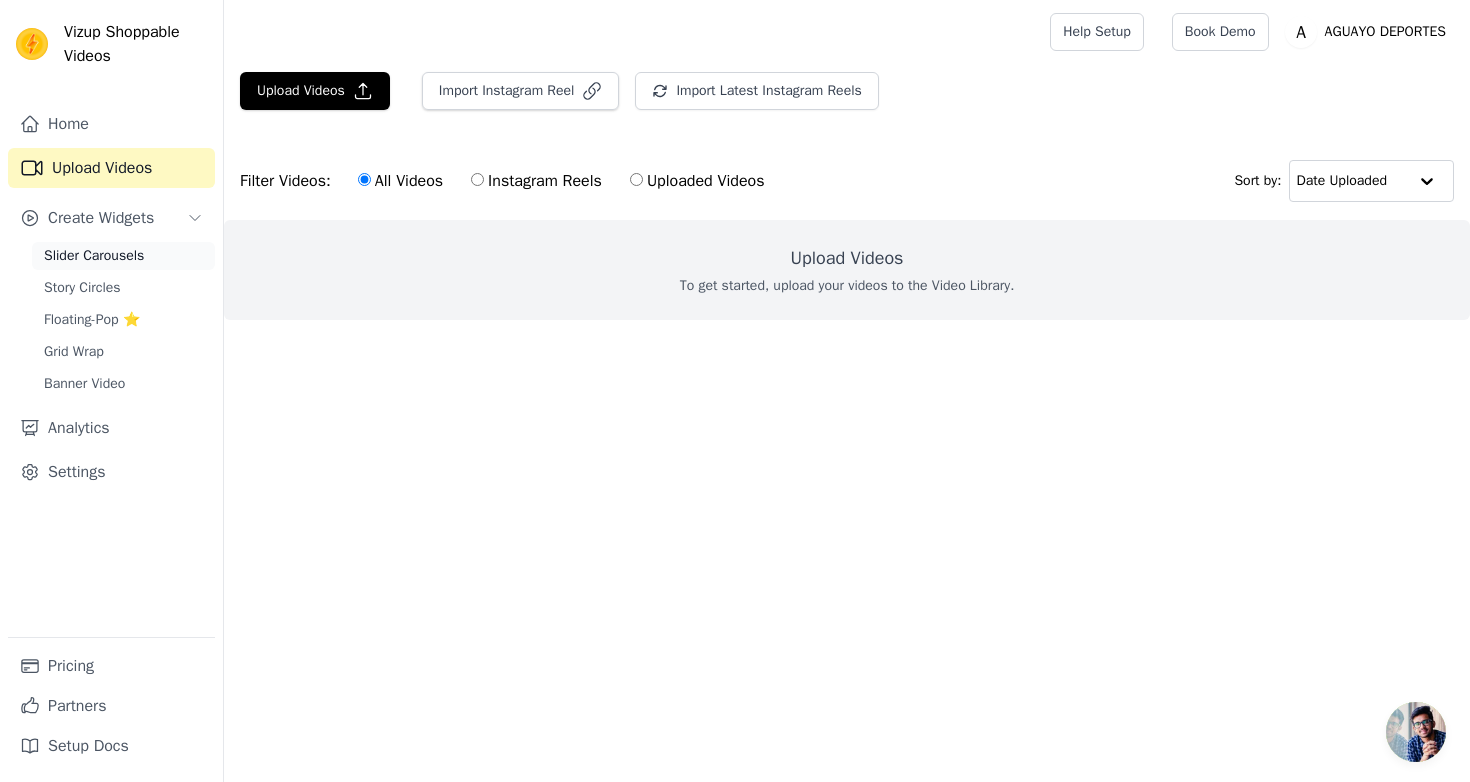 click on "Slider Carousels" at bounding box center [123, 256] 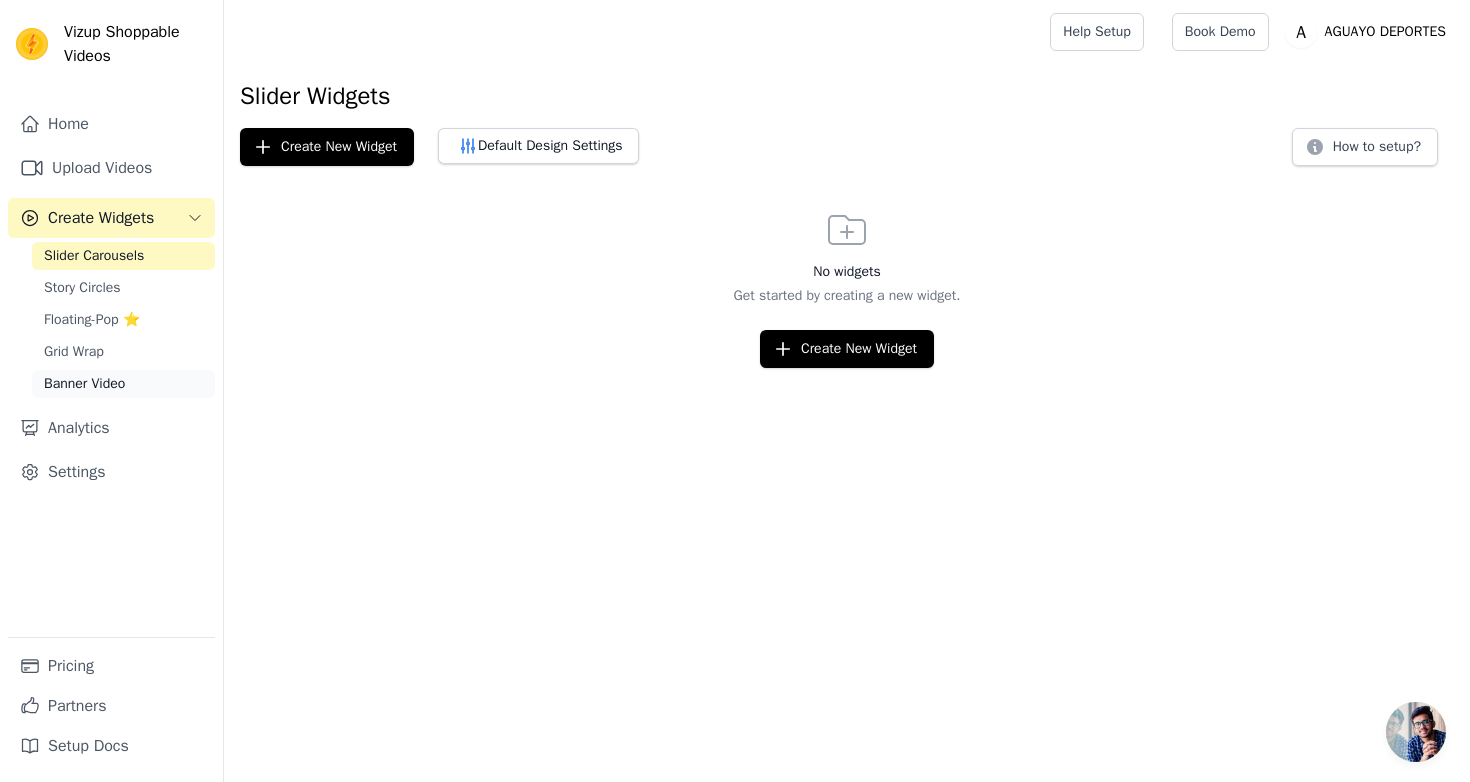 click on "Banner Video" at bounding box center [123, 384] 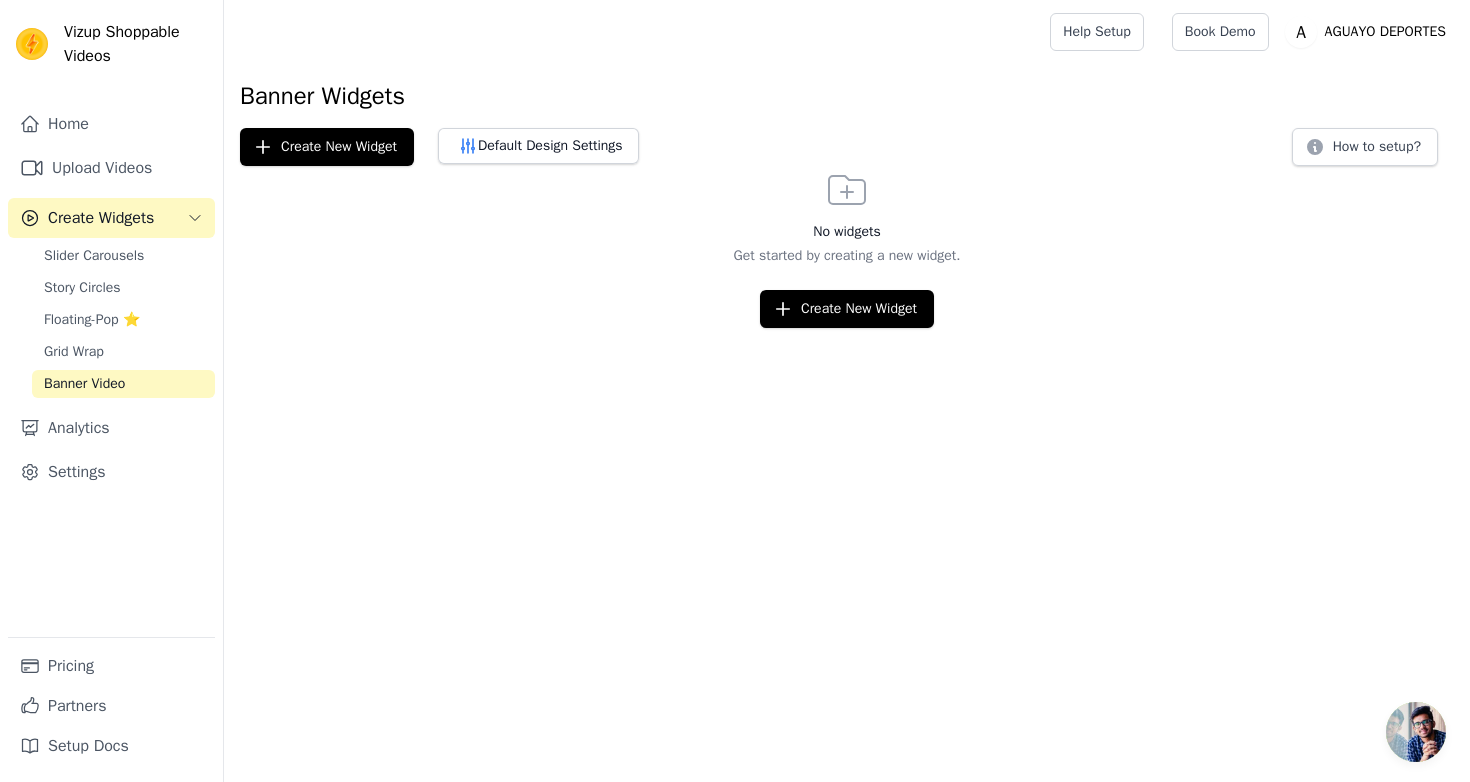 scroll, scrollTop: 0, scrollLeft: 0, axis: both 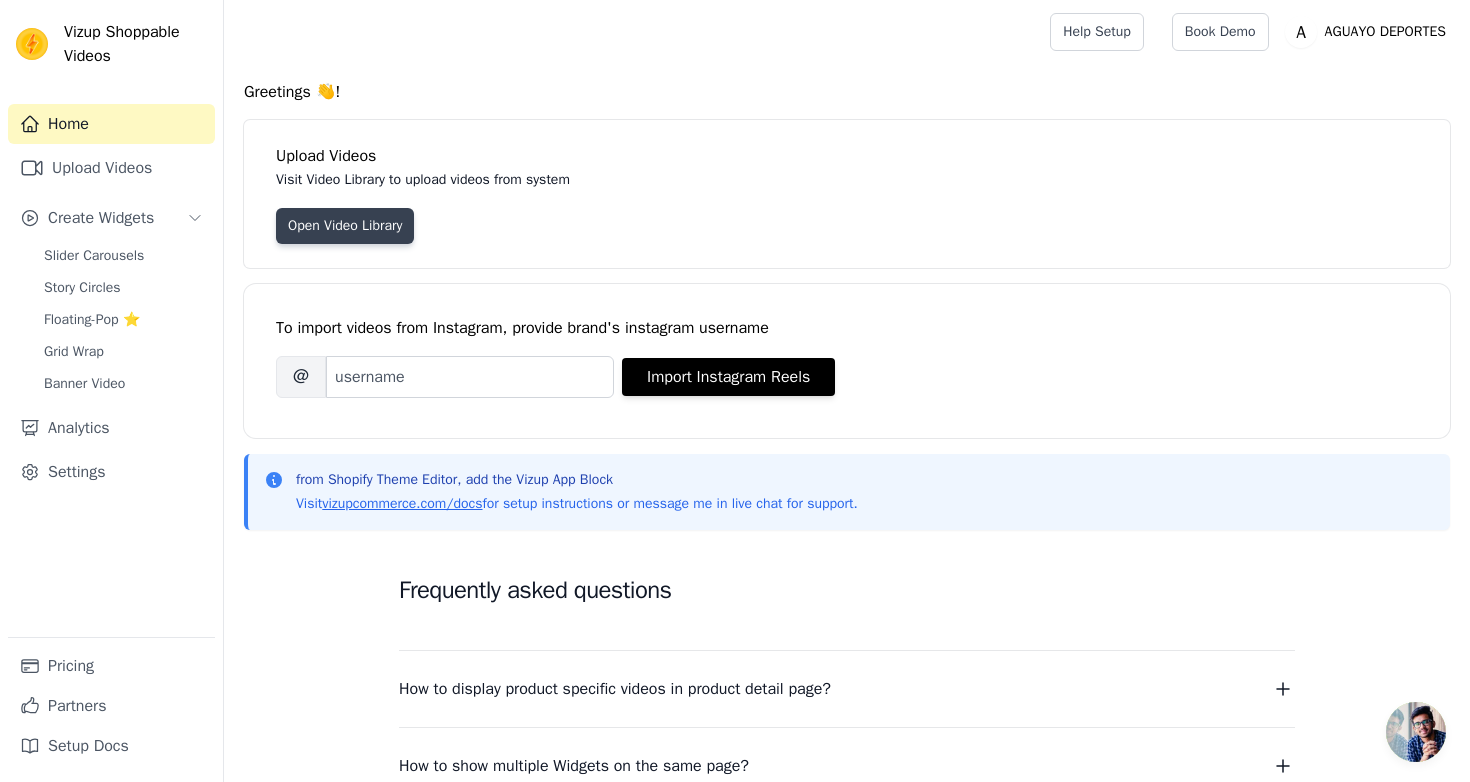 click on "Open Video Library" at bounding box center [345, 226] 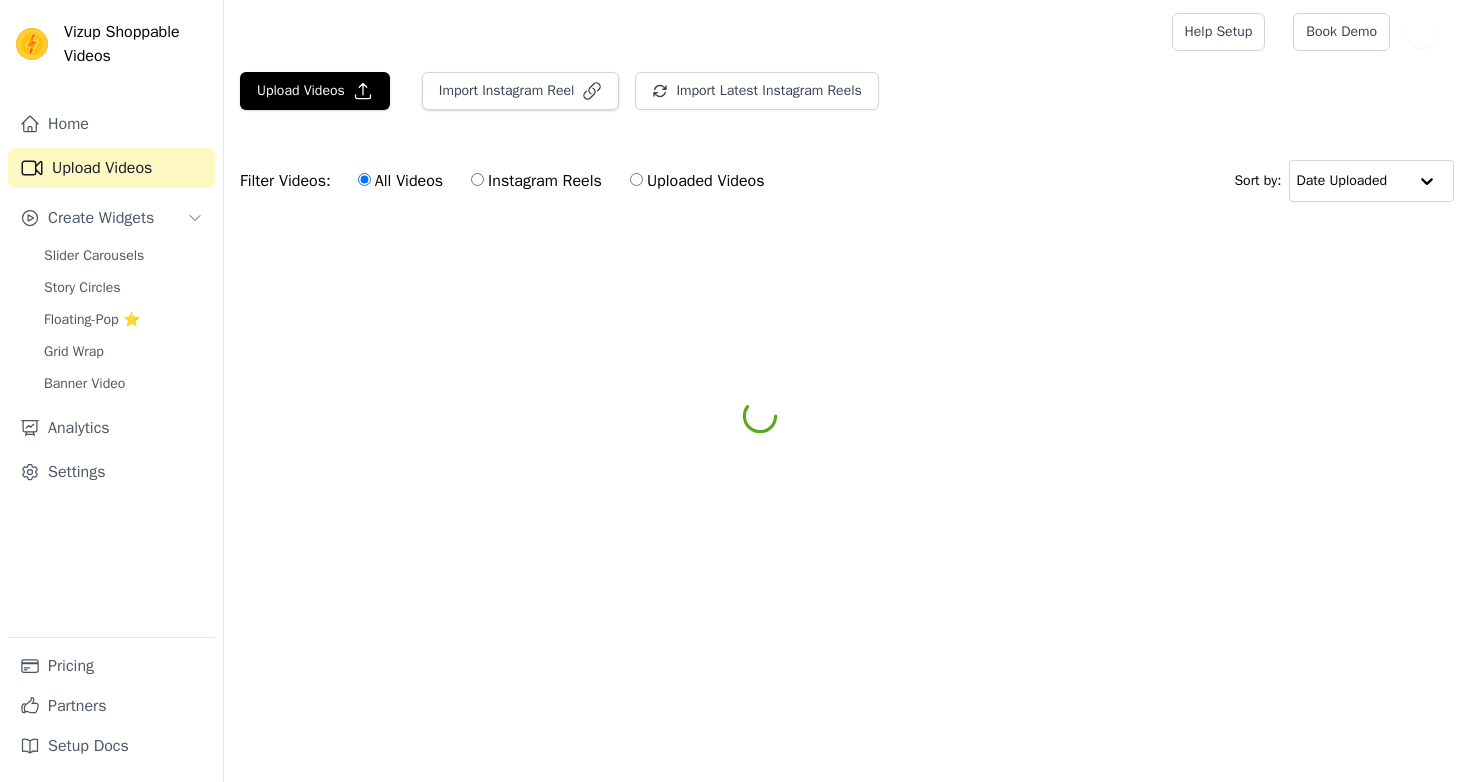 scroll, scrollTop: 0, scrollLeft: 0, axis: both 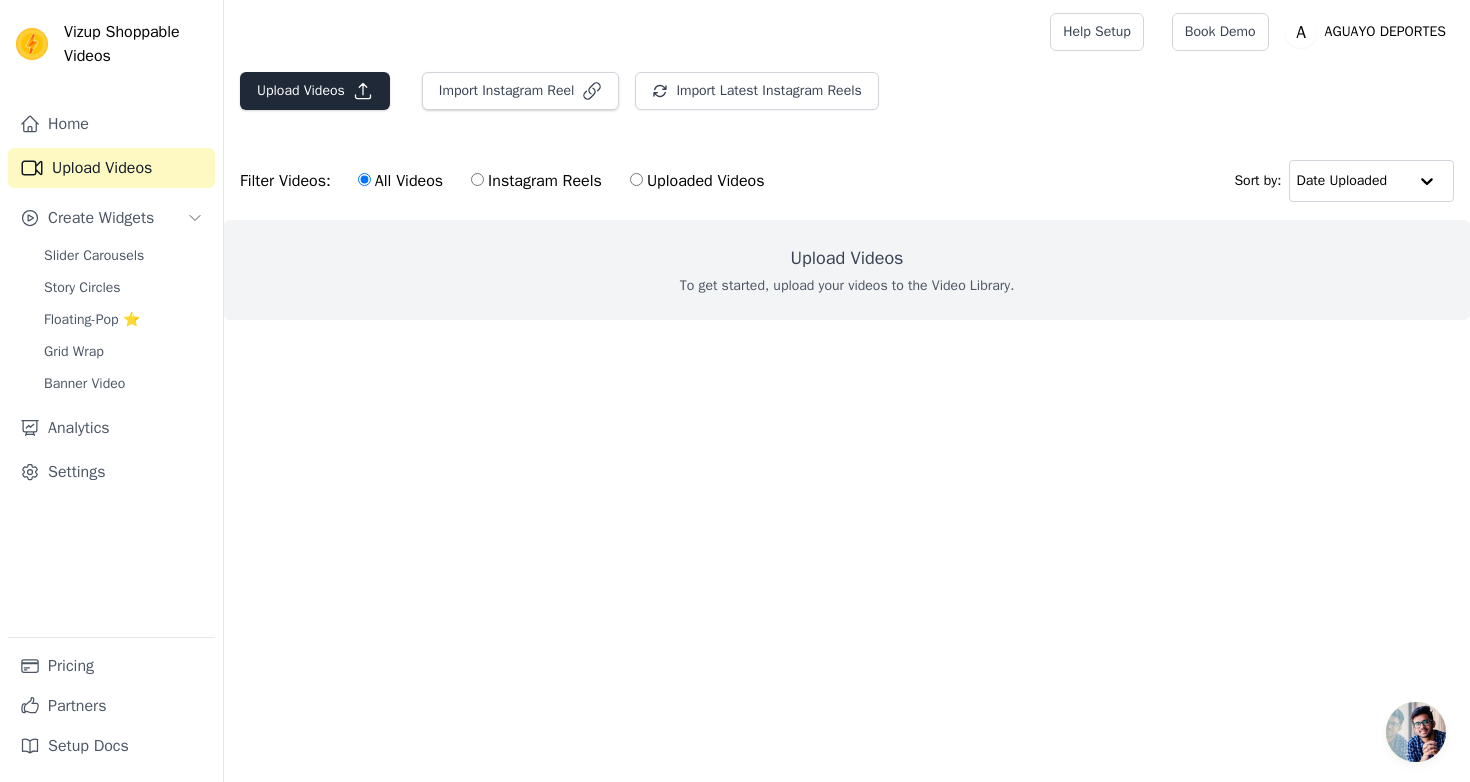 click on "Upload Videos" at bounding box center (315, 91) 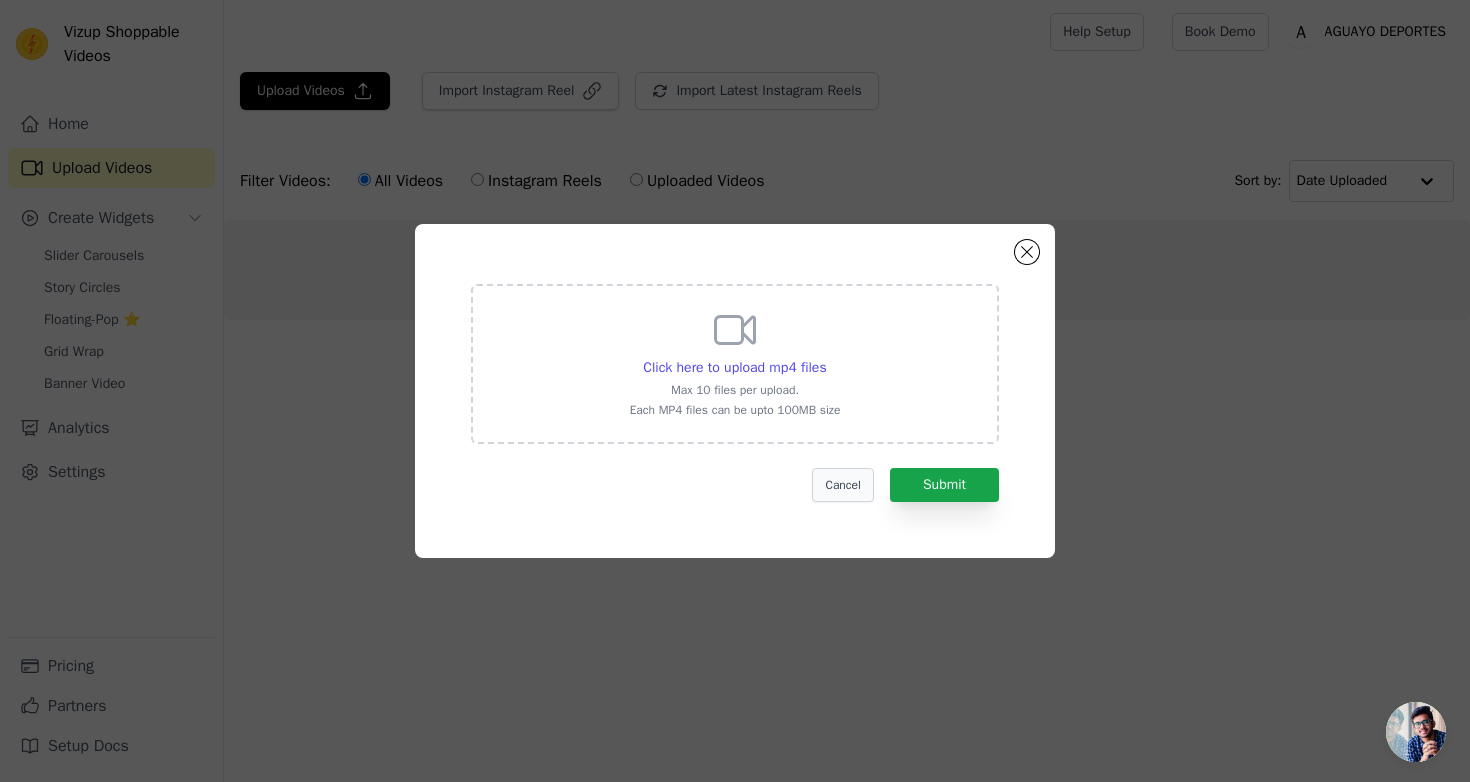 click on "Cancel" at bounding box center (842, 485) 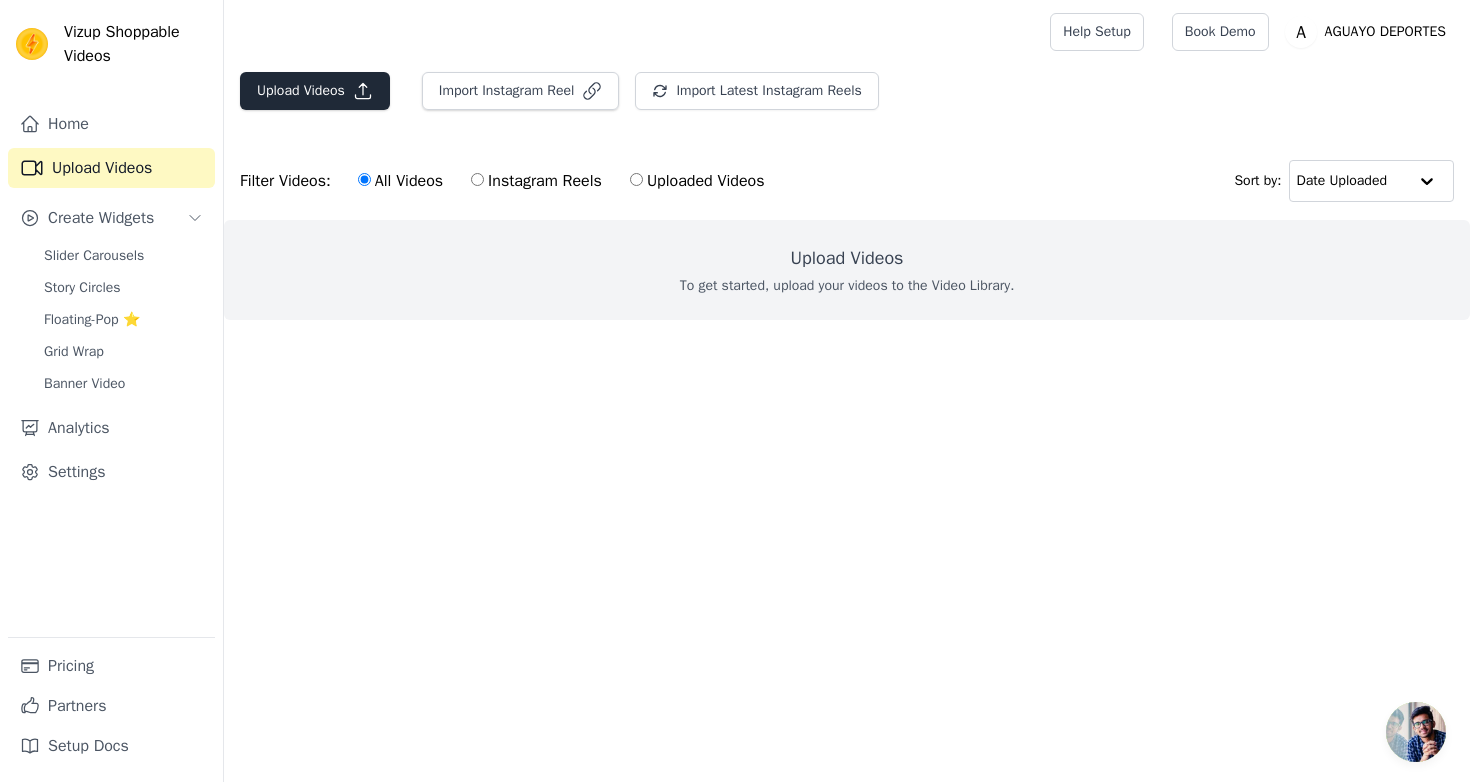 click on "Upload Videos" at bounding box center [315, 91] 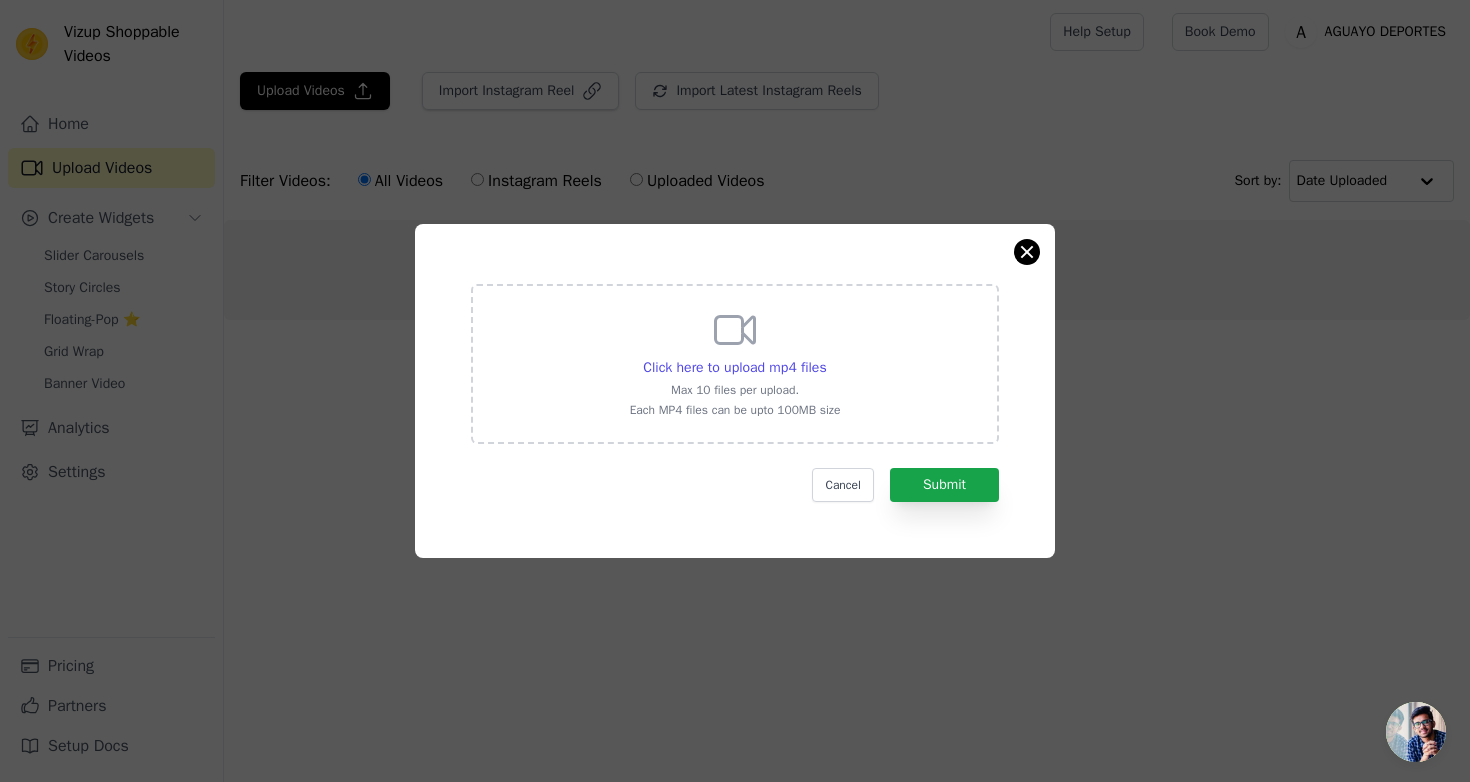 click at bounding box center (1027, 252) 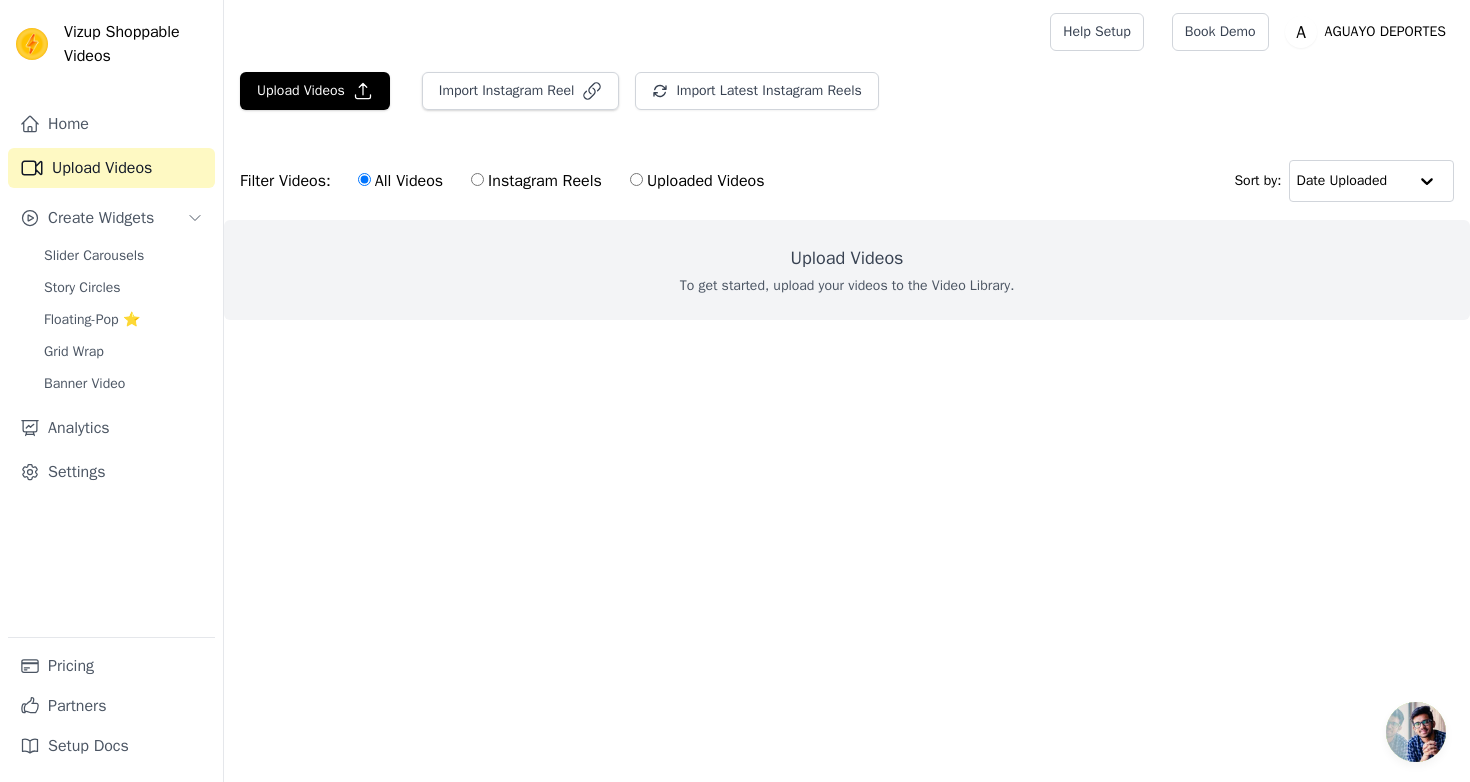 click on "Uploaded Videos" at bounding box center [697, 181] 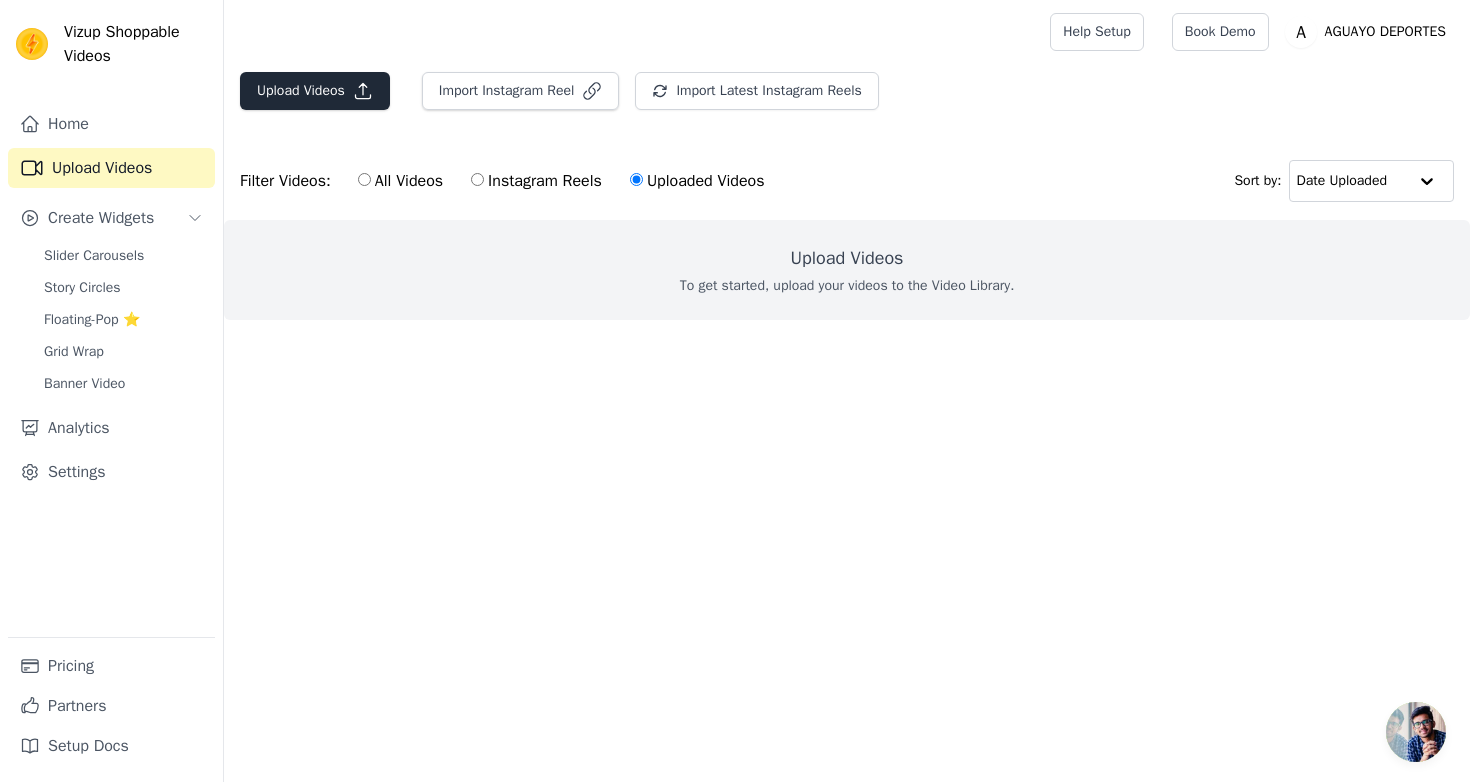 click 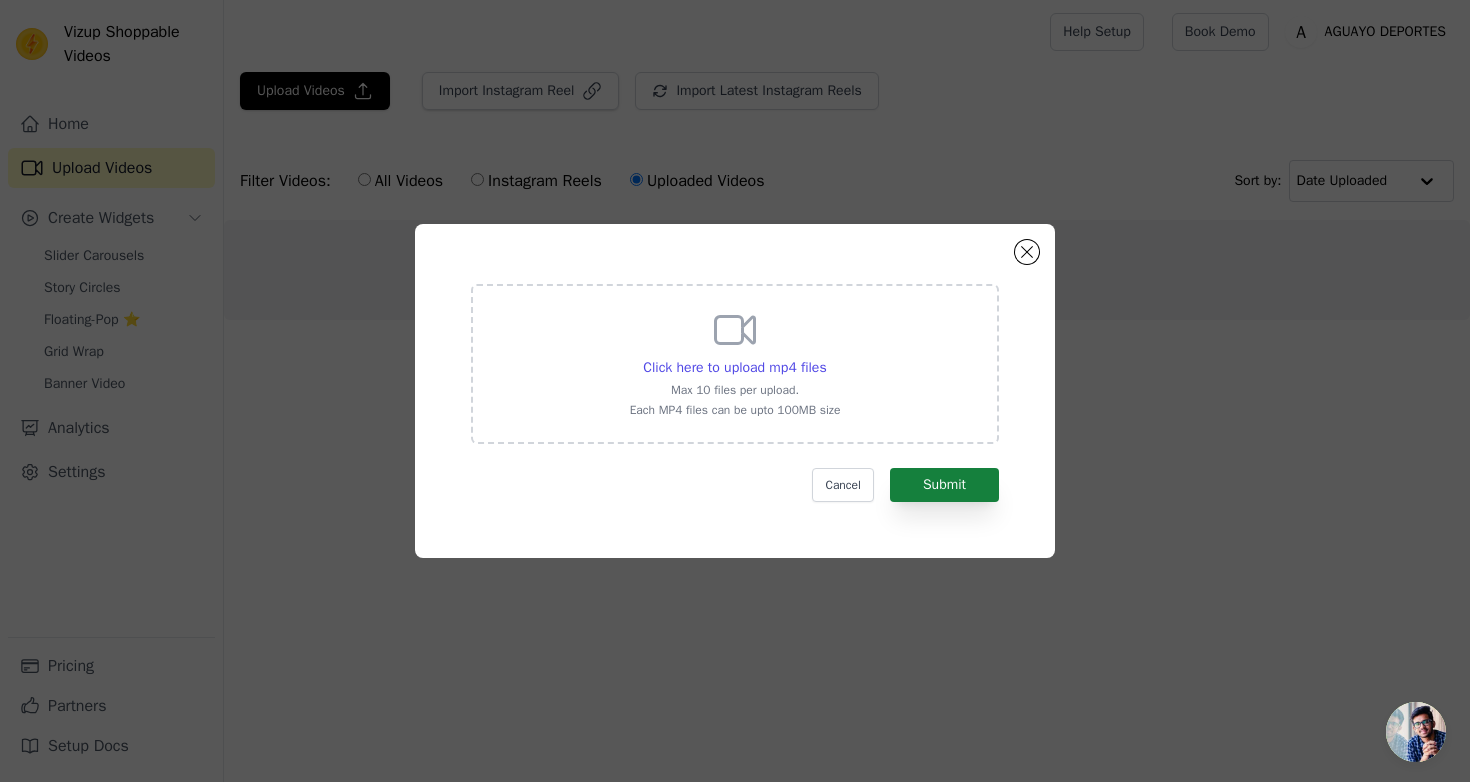 click on "Submit" at bounding box center (944, 485) 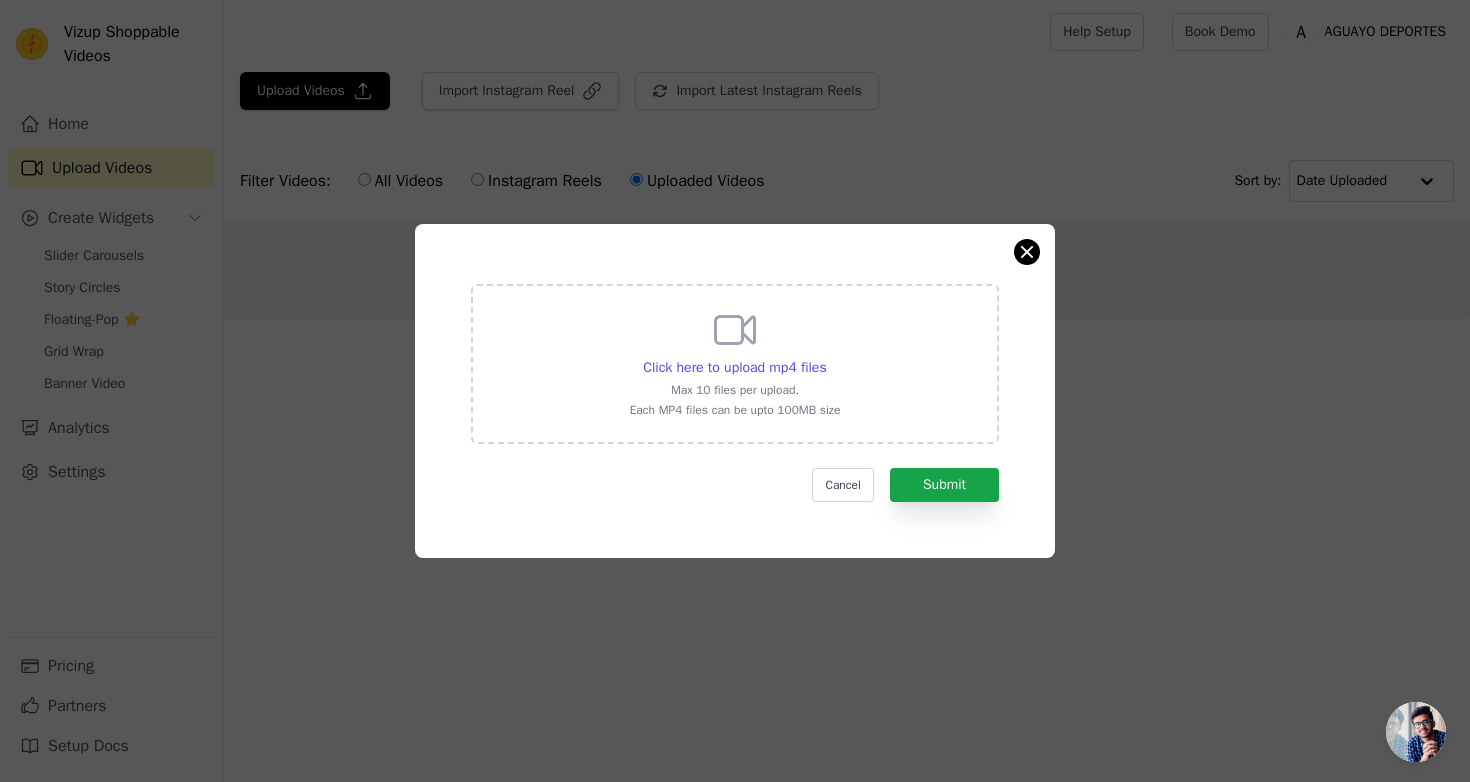 click at bounding box center [1027, 252] 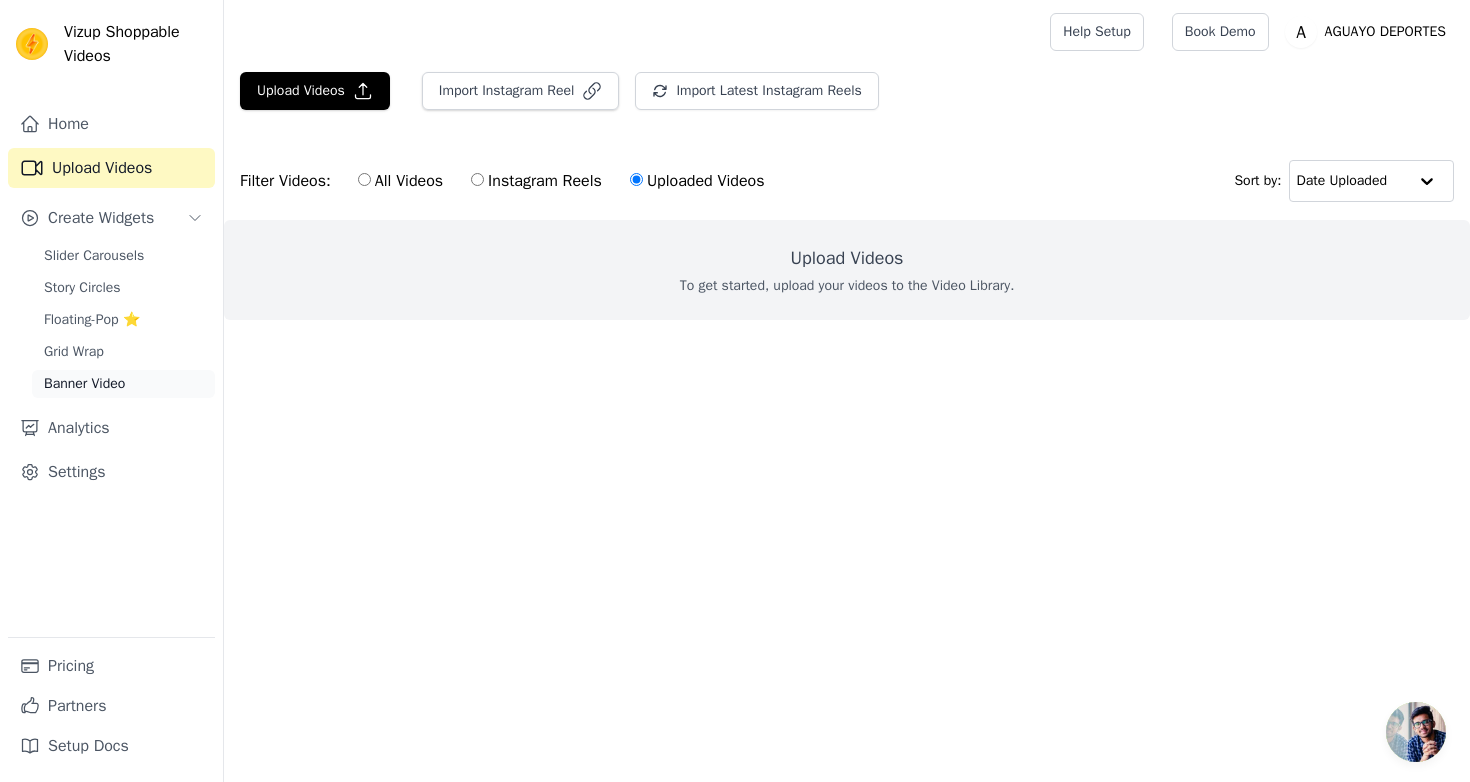 click on "Banner Video" at bounding box center [84, 384] 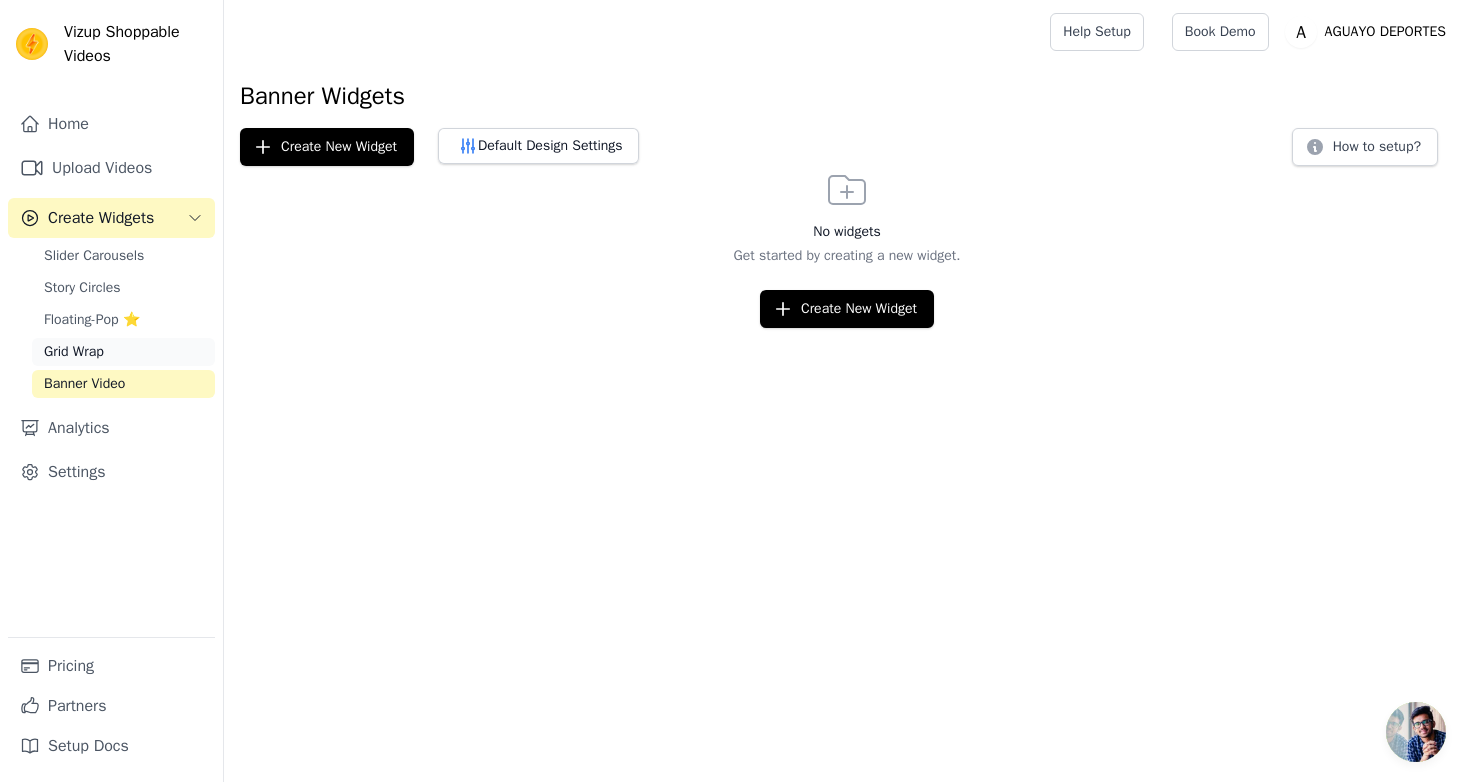click on "Grid Wrap" at bounding box center (74, 352) 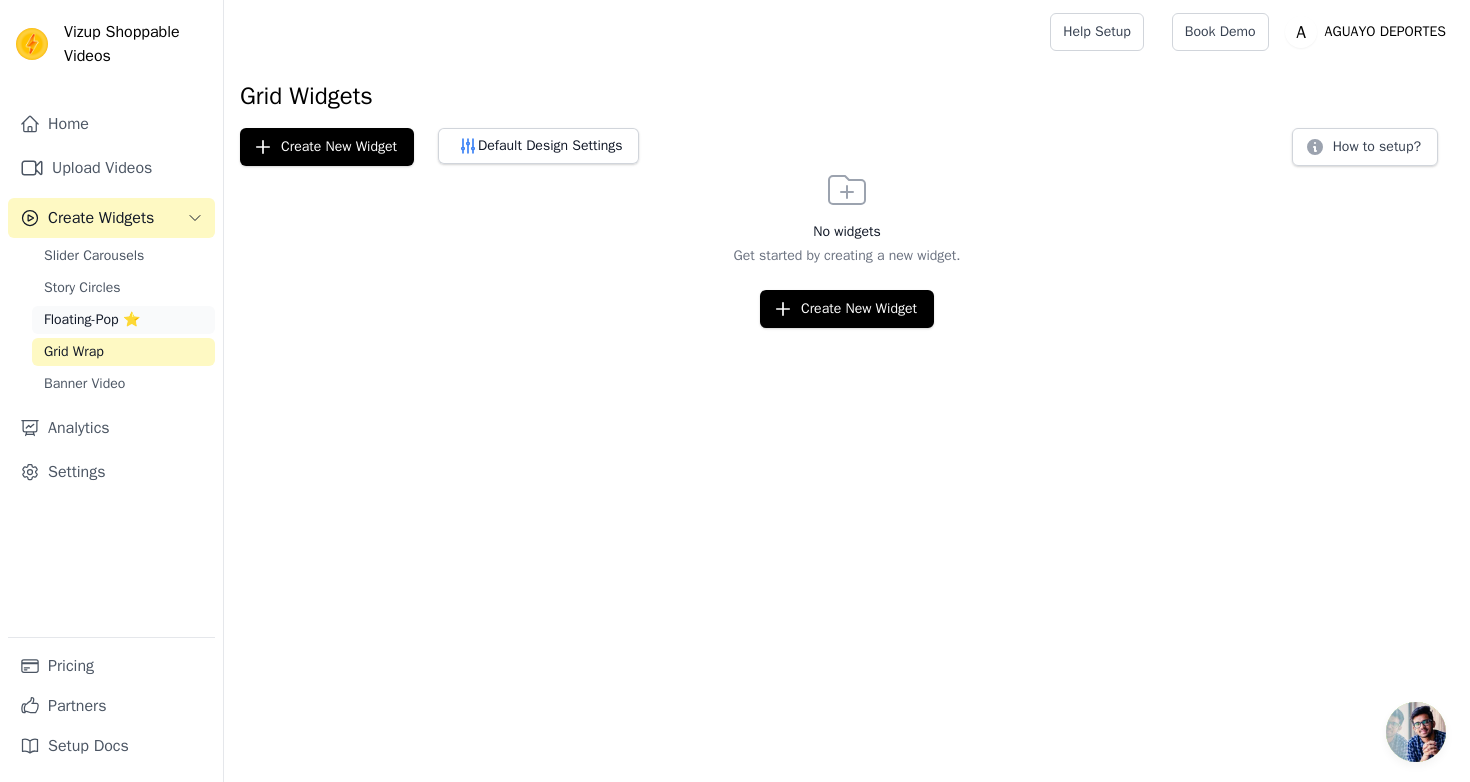 click on "Floating-Pop ⭐" at bounding box center (92, 320) 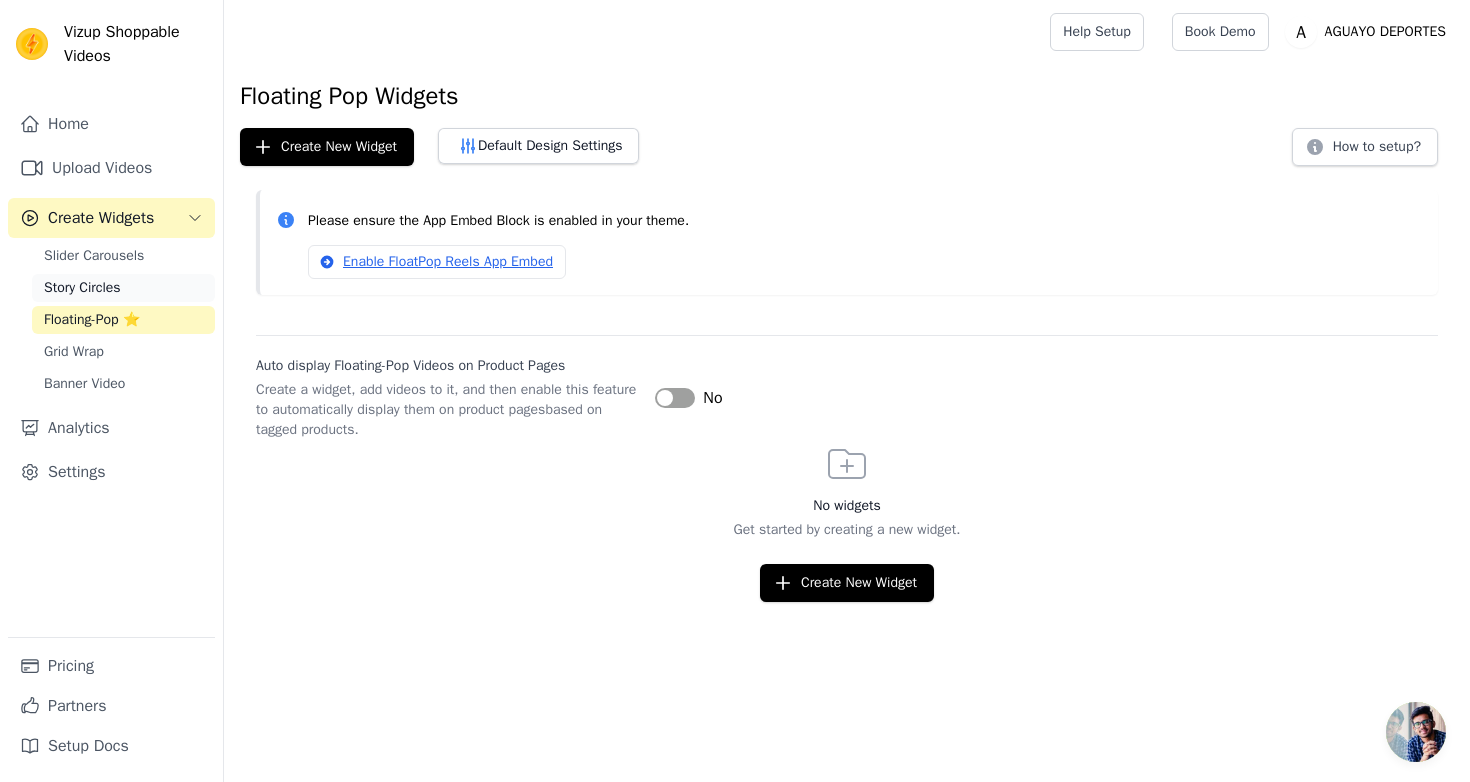 click on "Story Circles" at bounding box center (82, 288) 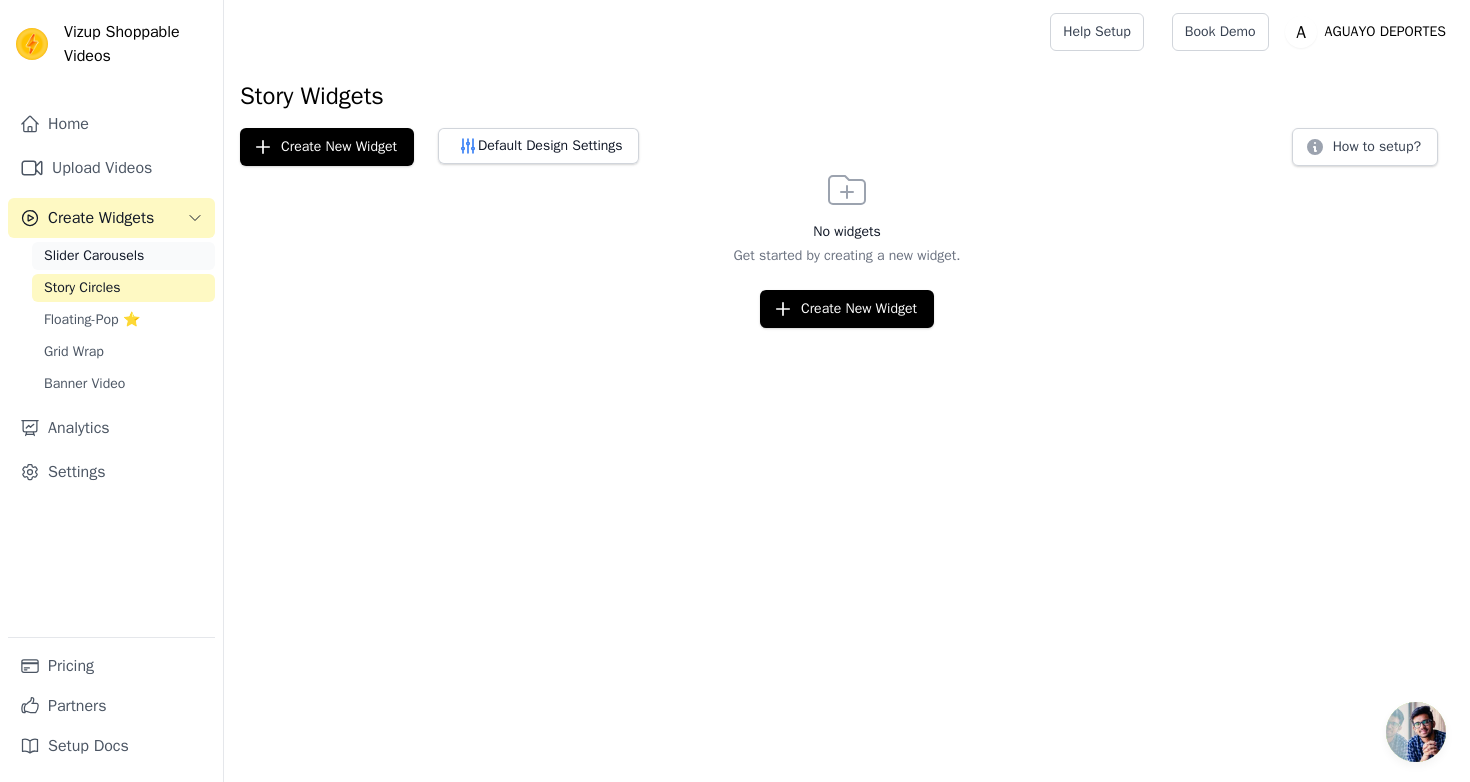 click on "Slider Carousels" at bounding box center [94, 256] 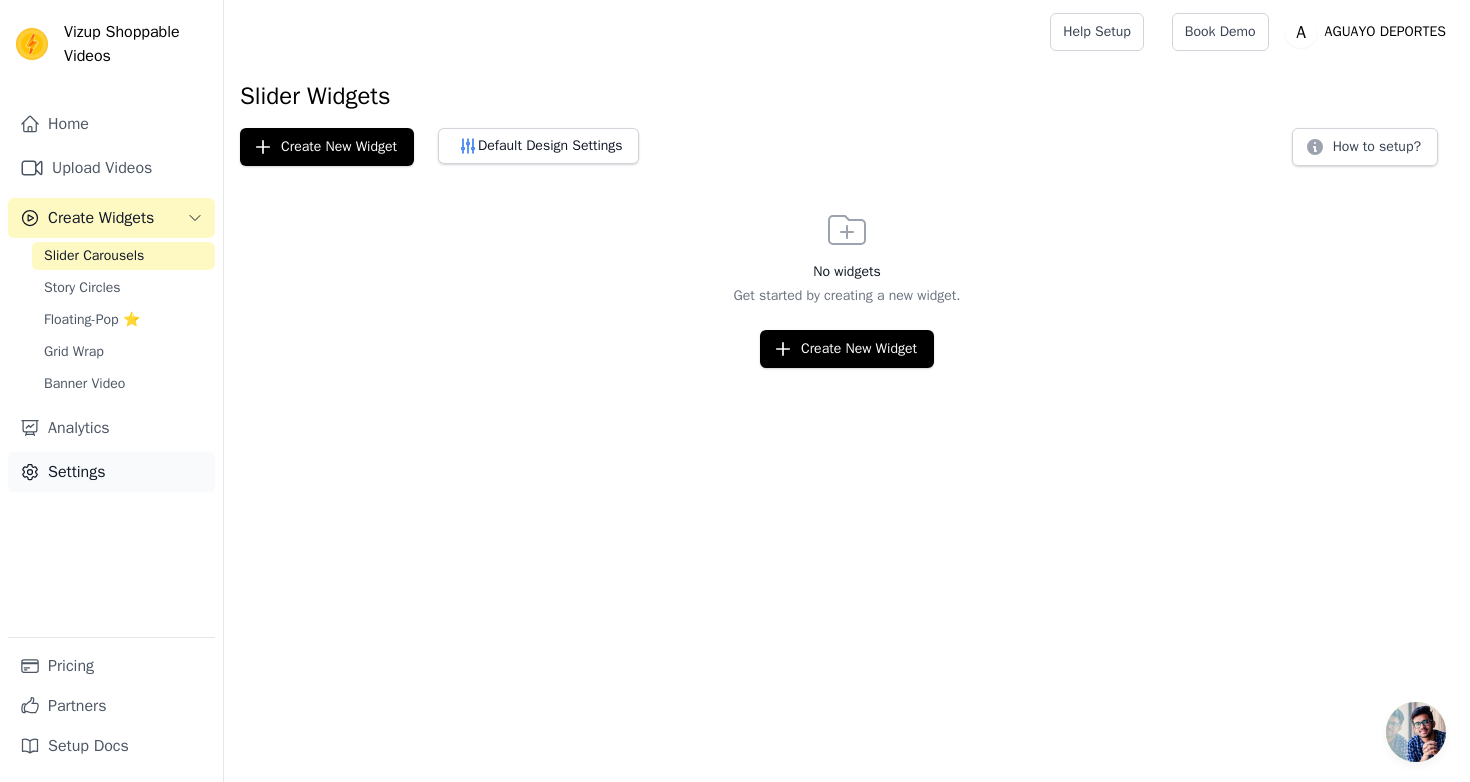 click on "Settings" at bounding box center [111, 472] 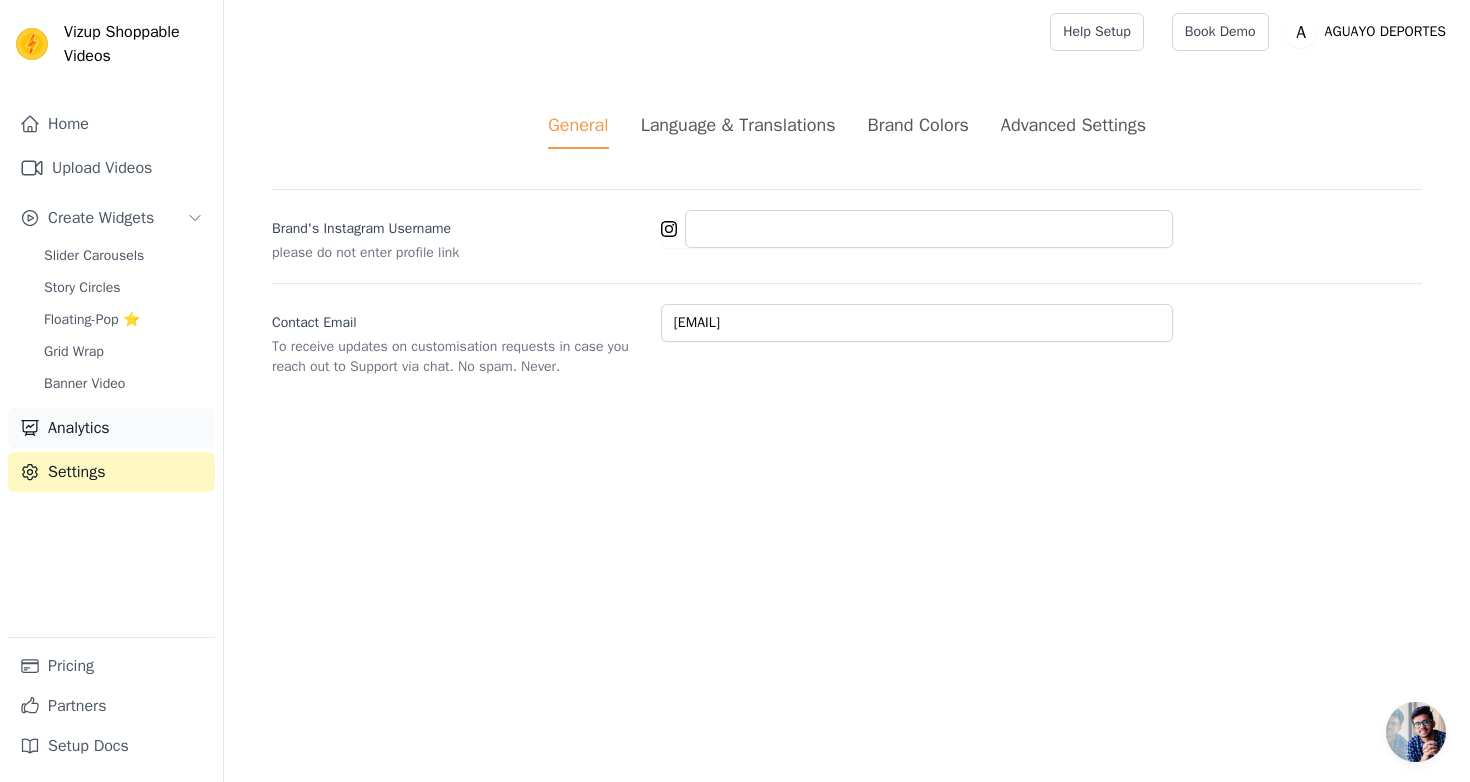 click on "Analytics" at bounding box center [111, 428] 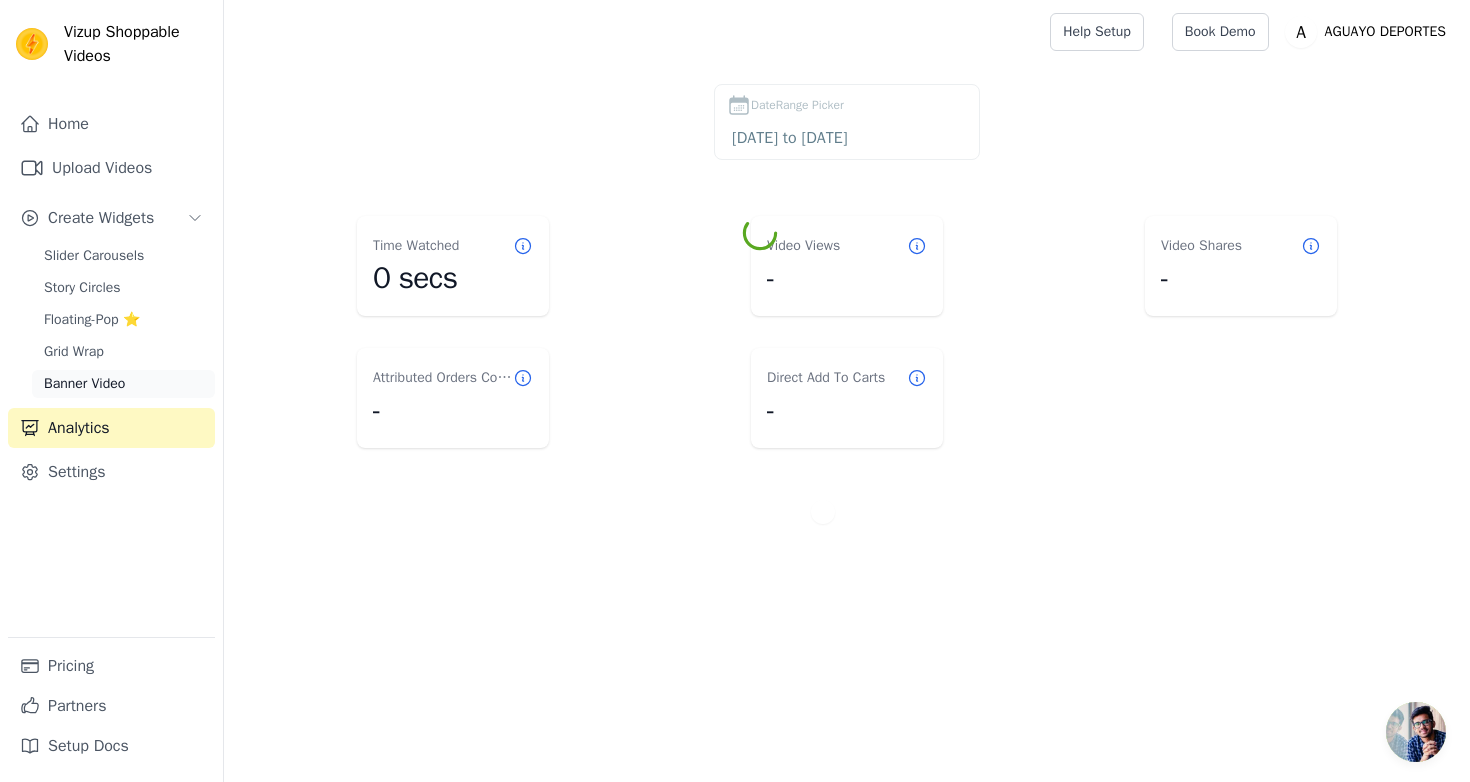 click on "Banner Video" at bounding box center (123, 384) 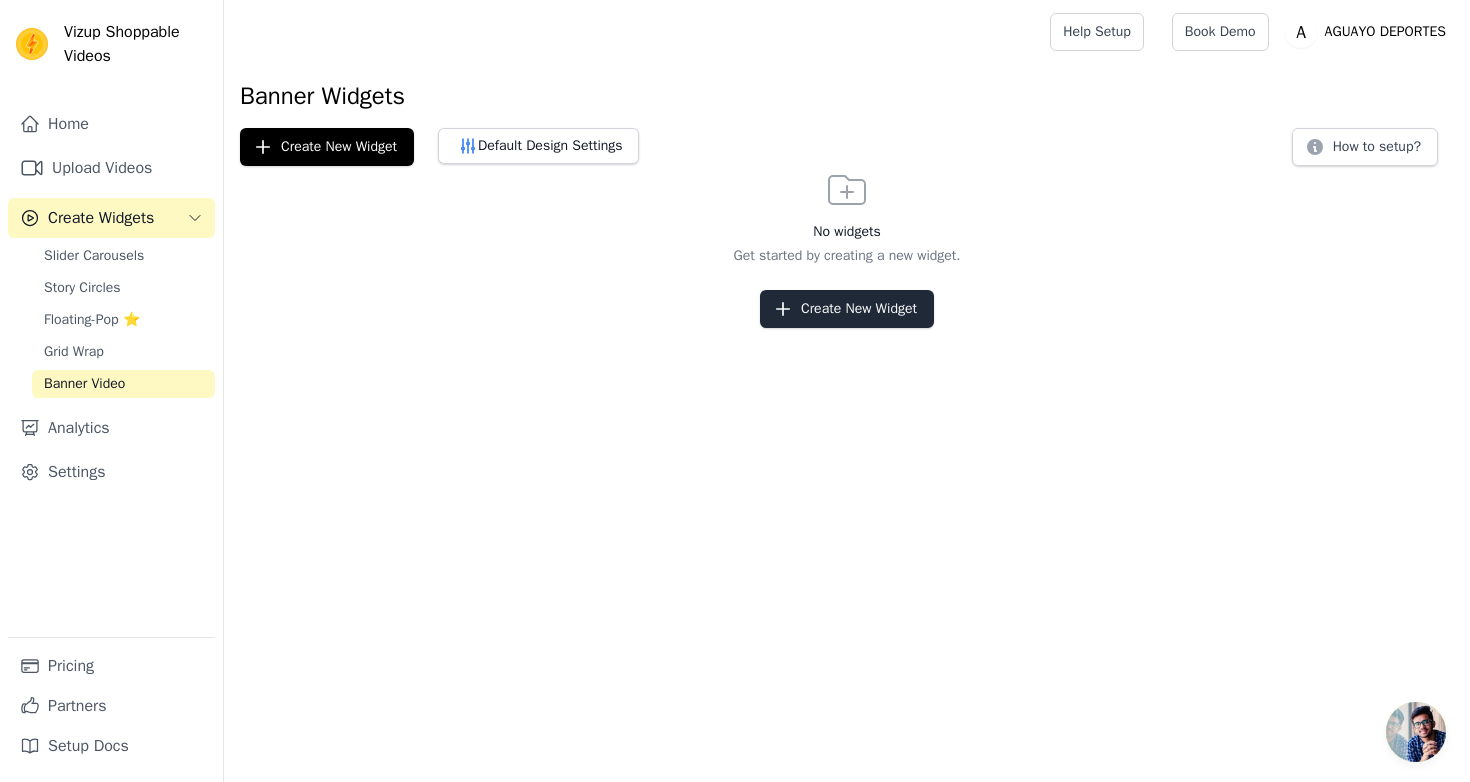 click on "Create New Widget" at bounding box center [847, 309] 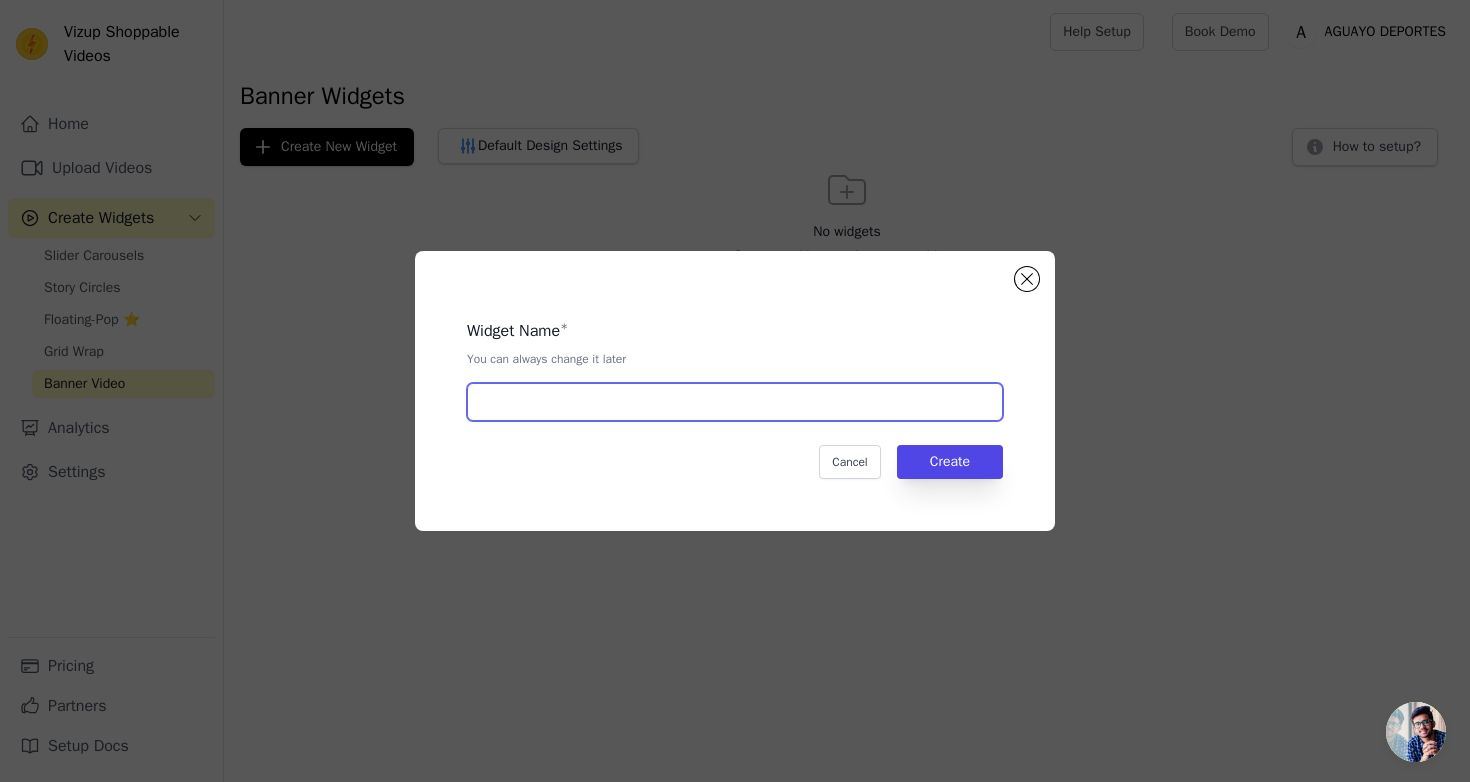 click at bounding box center (735, 402) 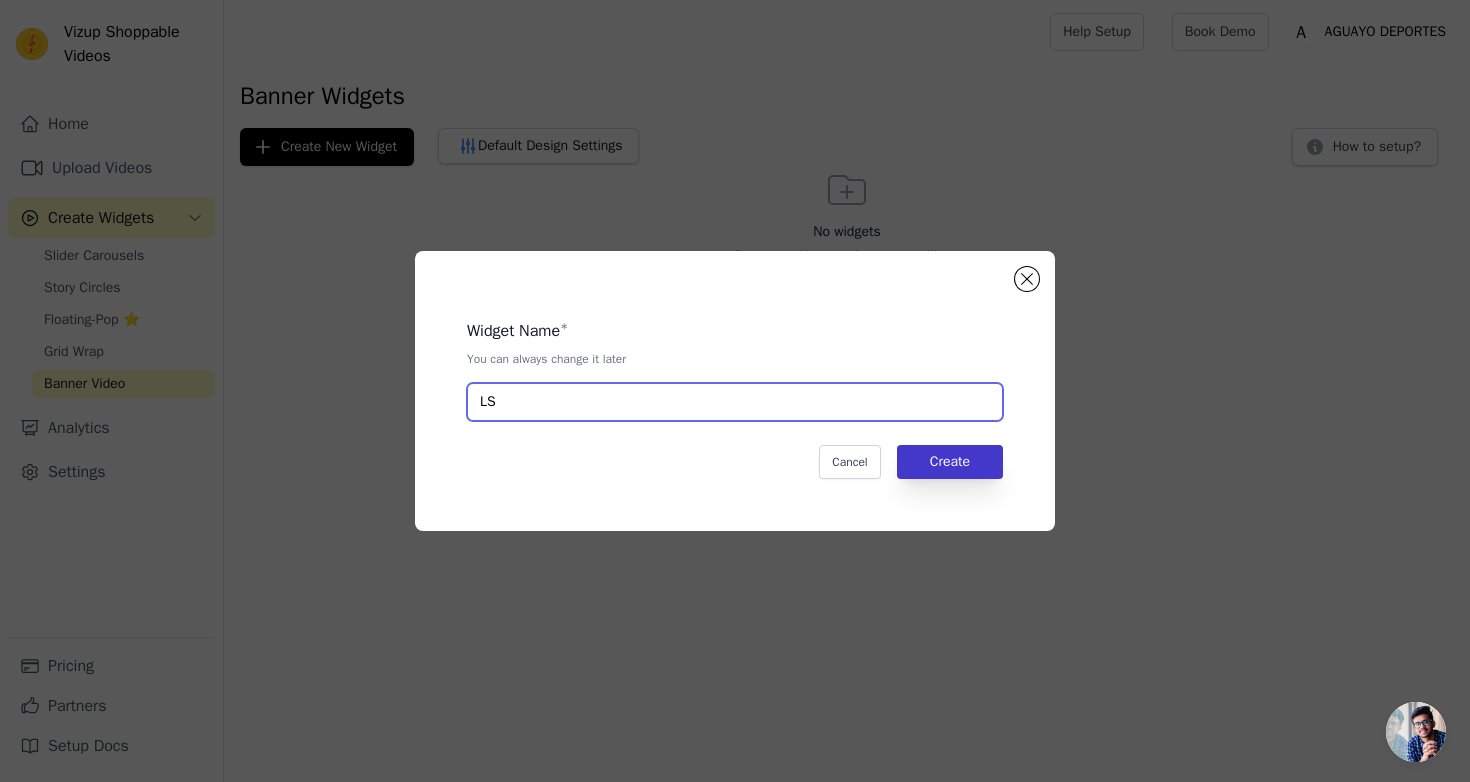 type on "LS" 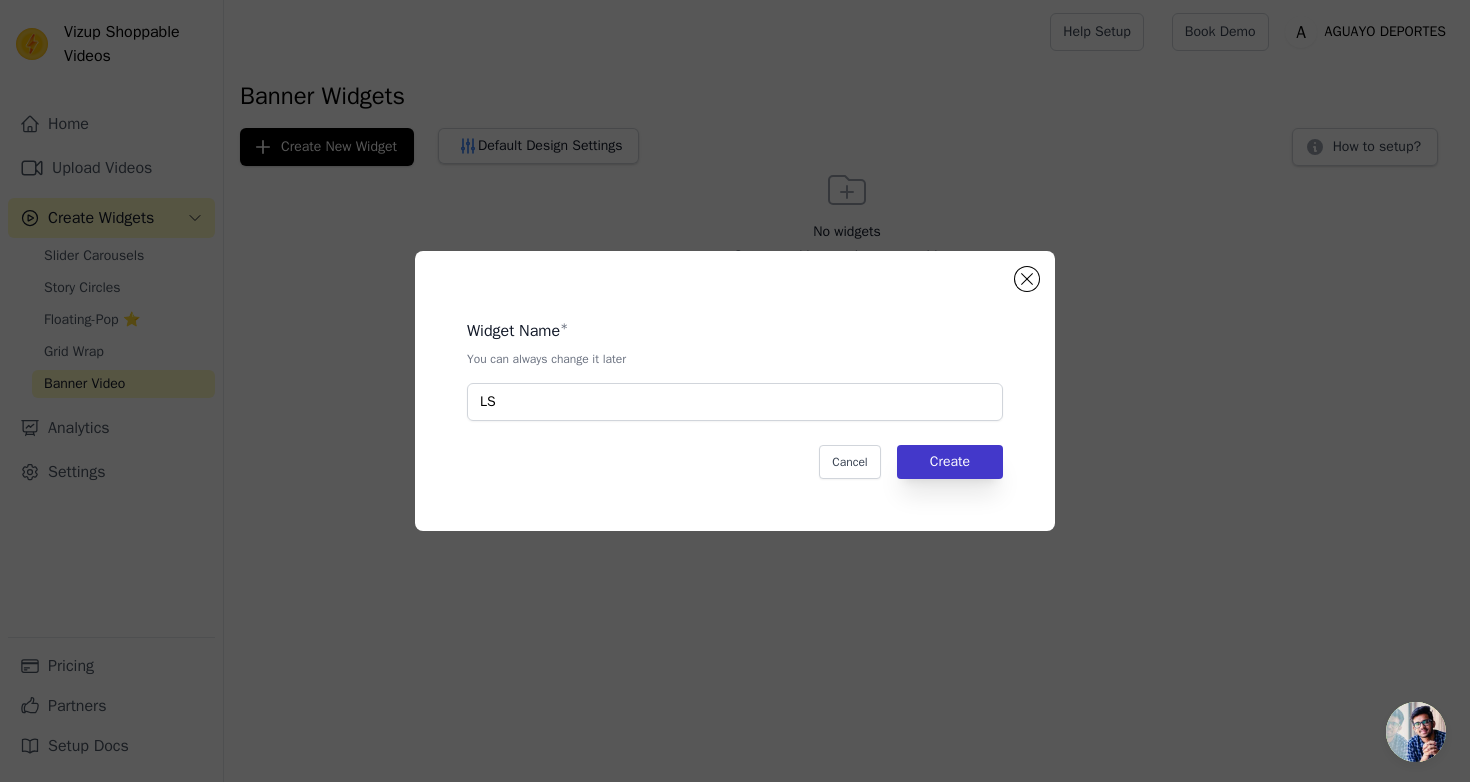 click on "Create" at bounding box center [950, 462] 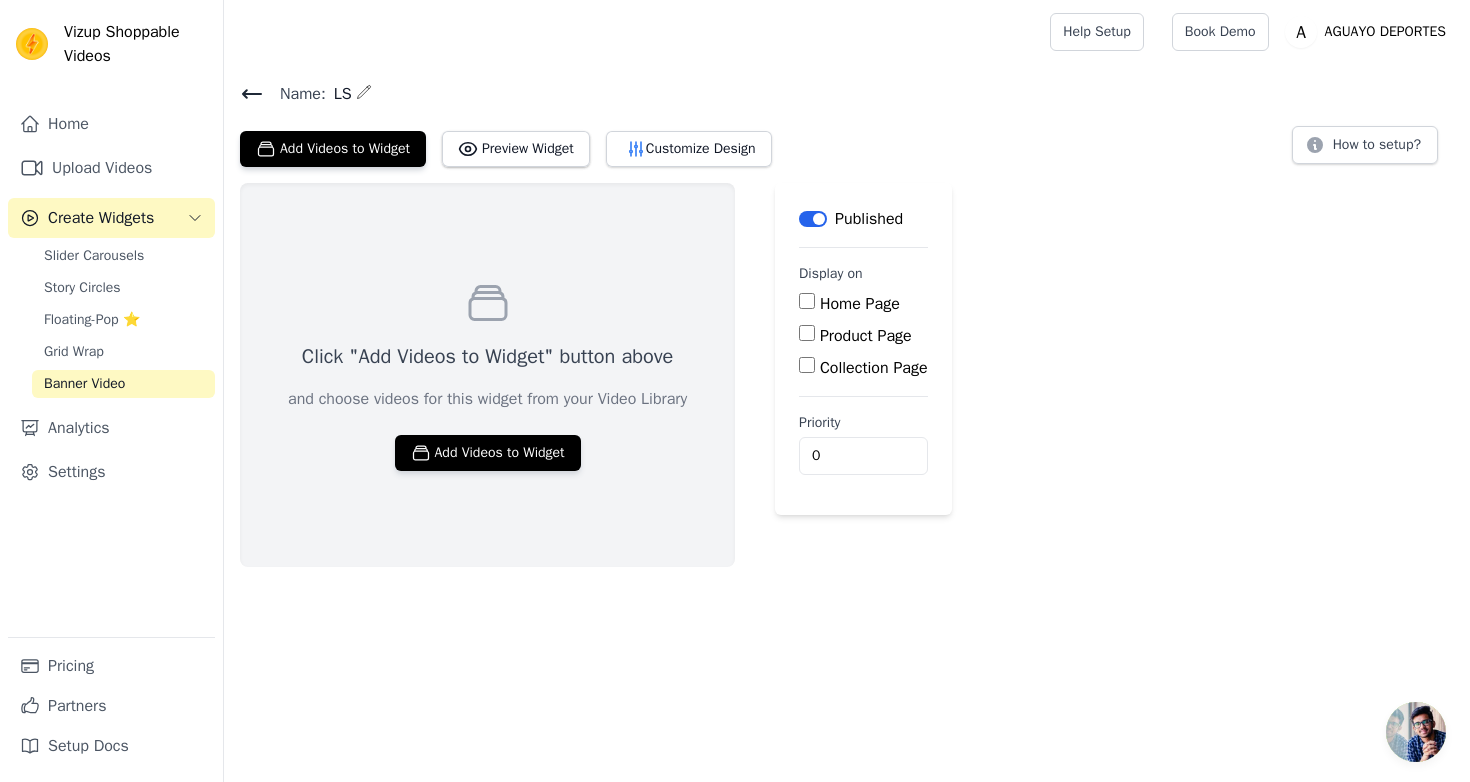 click on "Home Page" at bounding box center [807, 301] 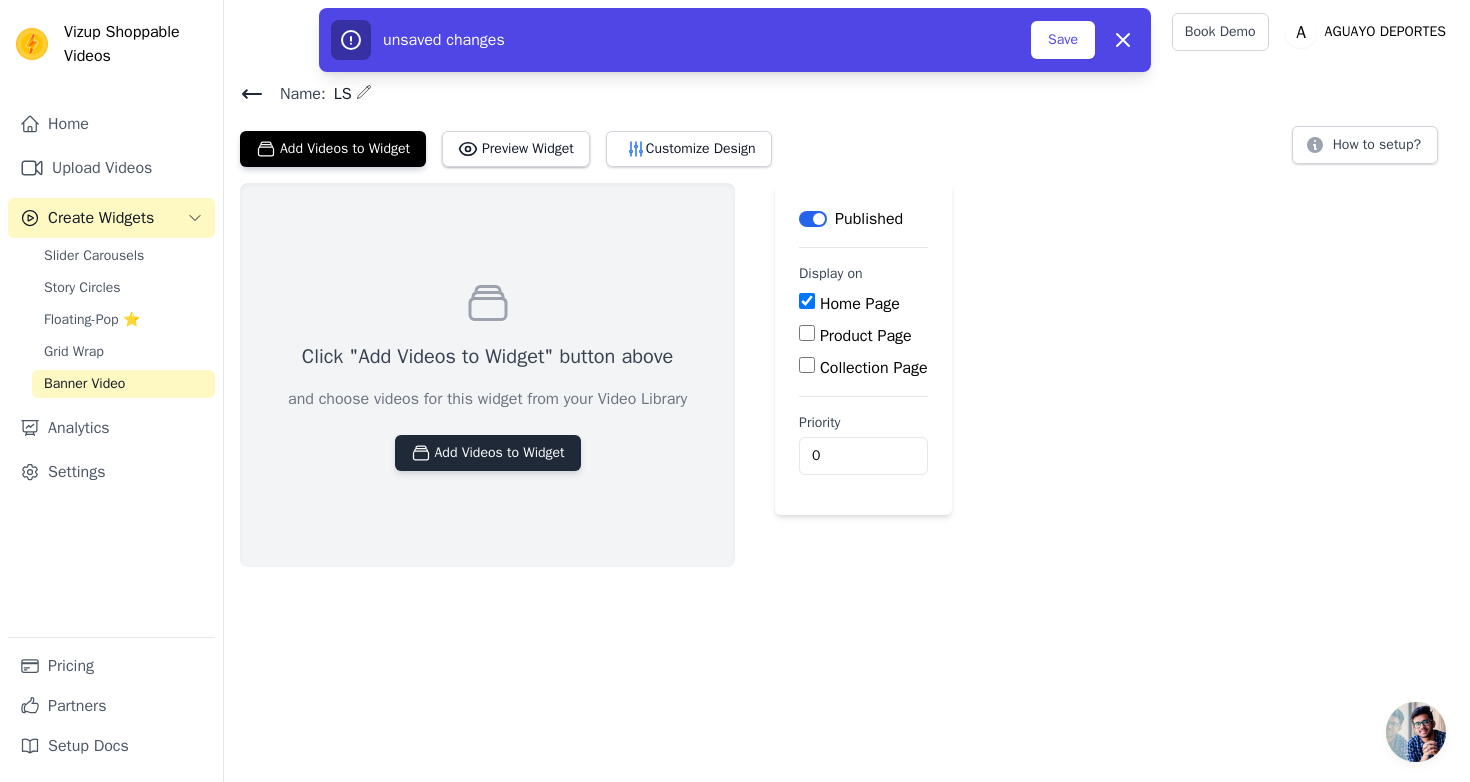 click on "Add Videos to Widget" at bounding box center (488, 453) 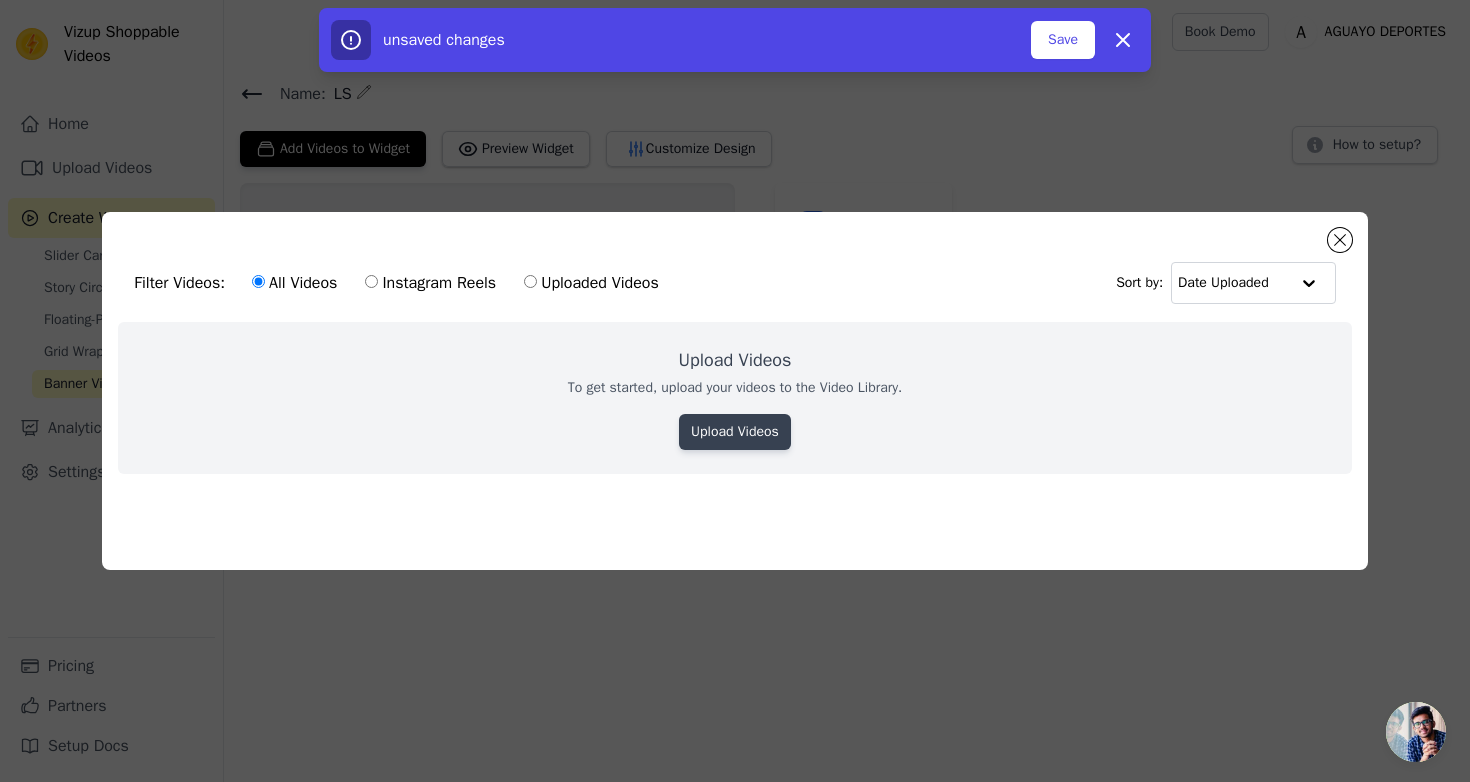 click on "Upload Videos" at bounding box center (735, 432) 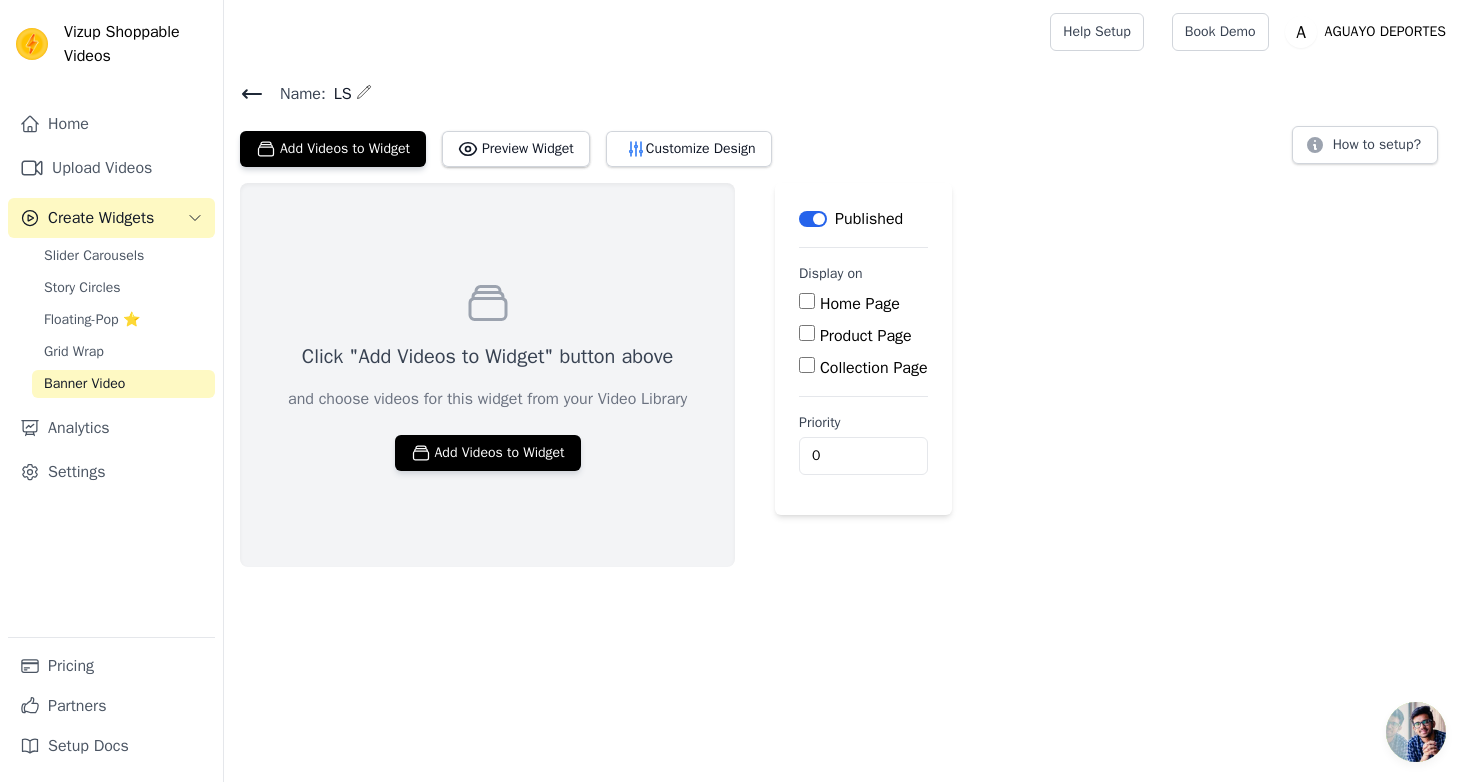 click on "Label" at bounding box center (813, 219) 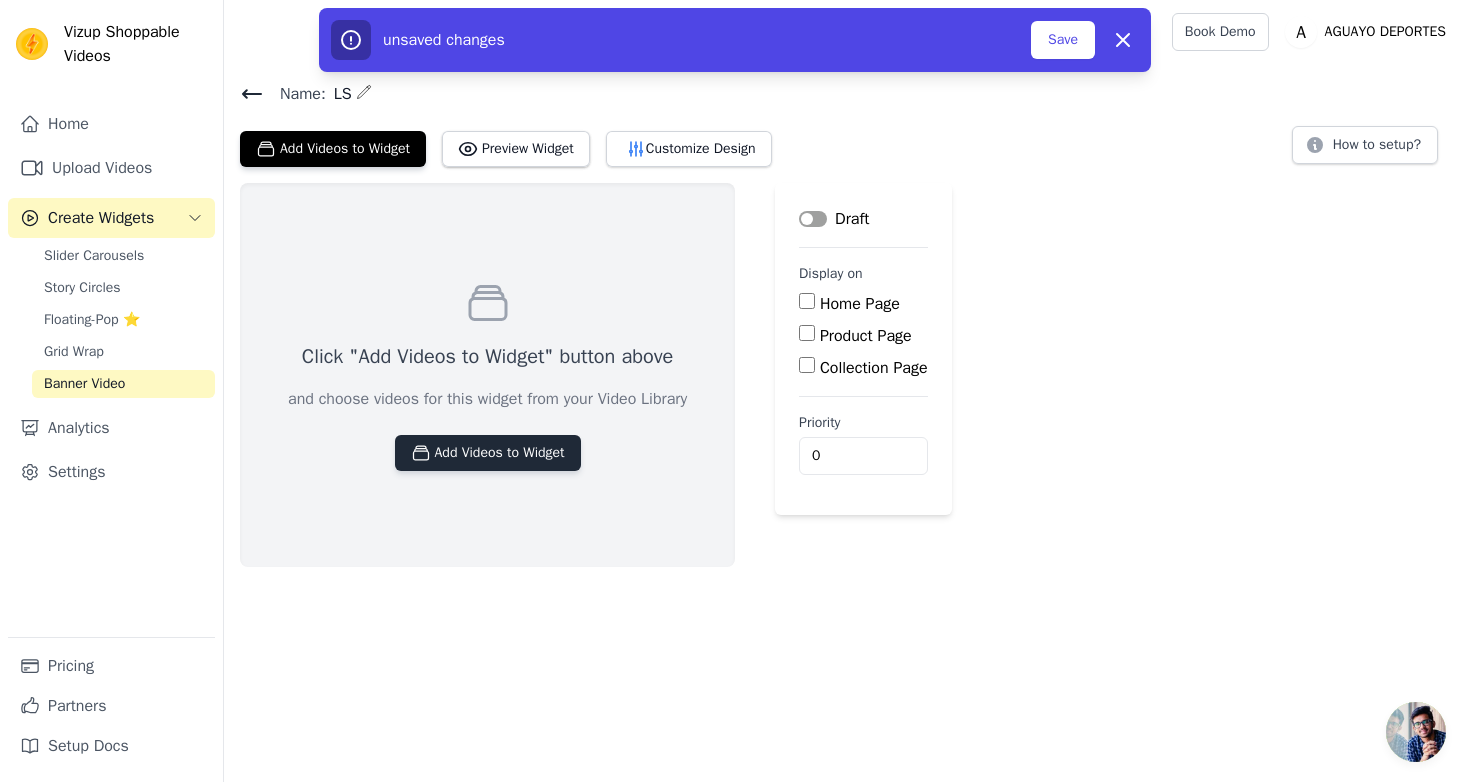 click on "Add Videos to Widget" at bounding box center [488, 453] 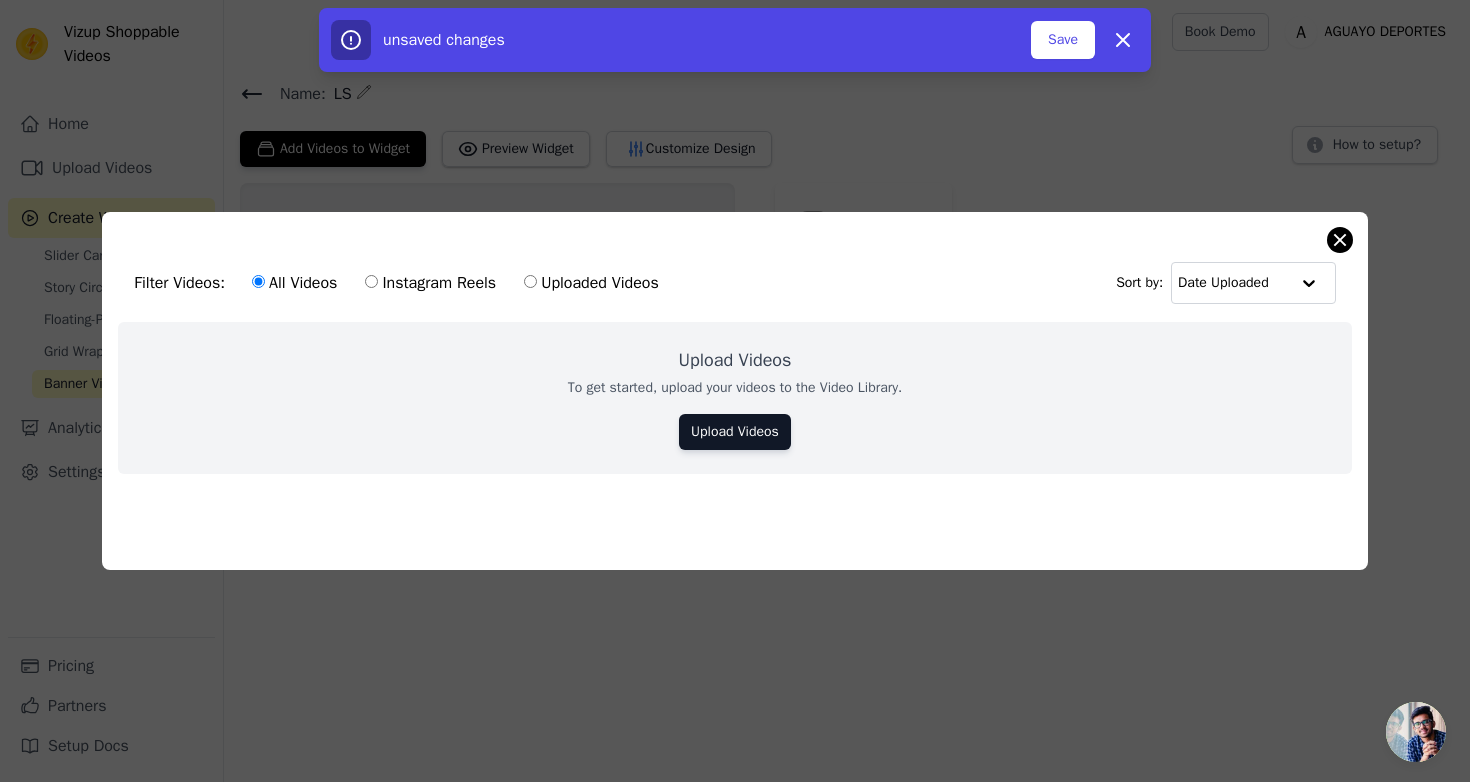 click at bounding box center (1340, 240) 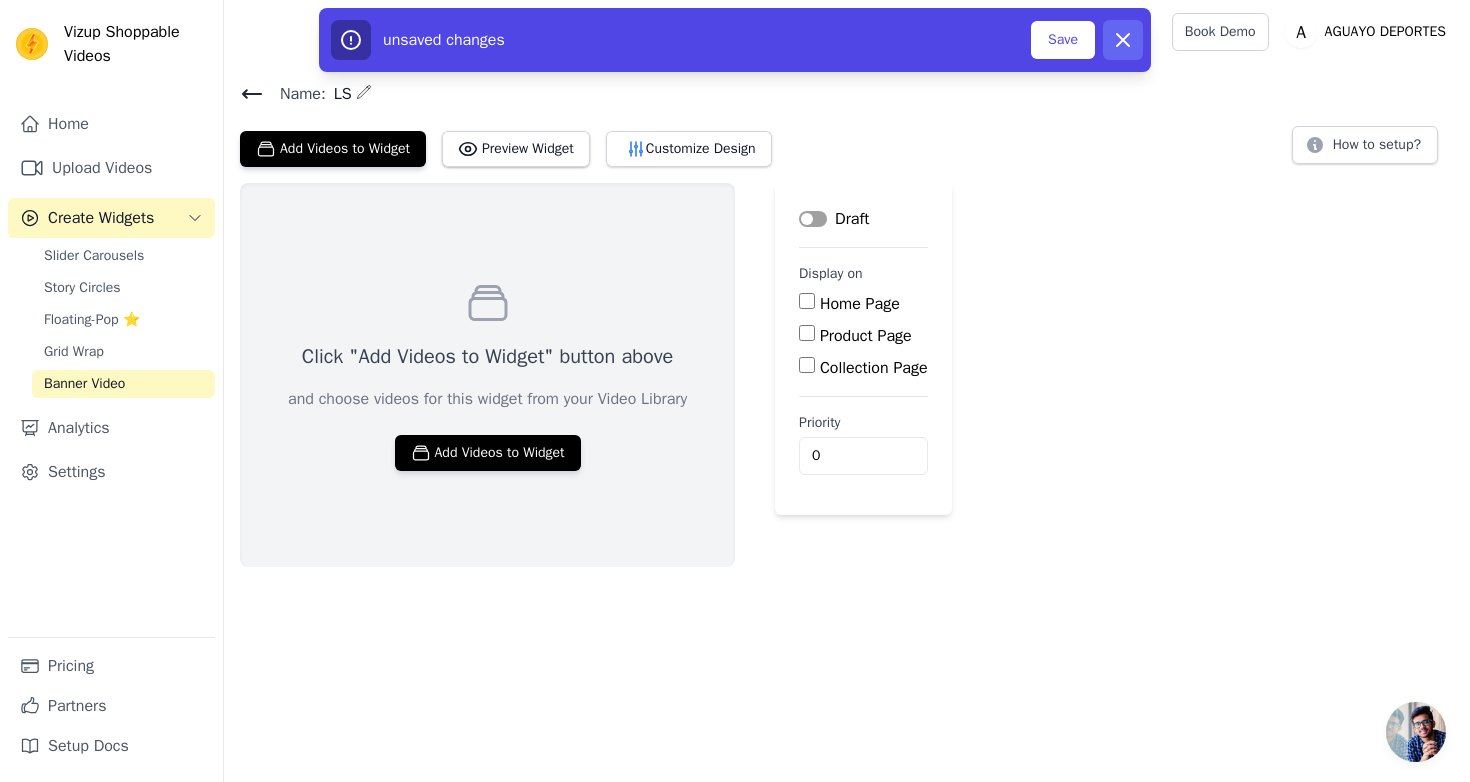 click 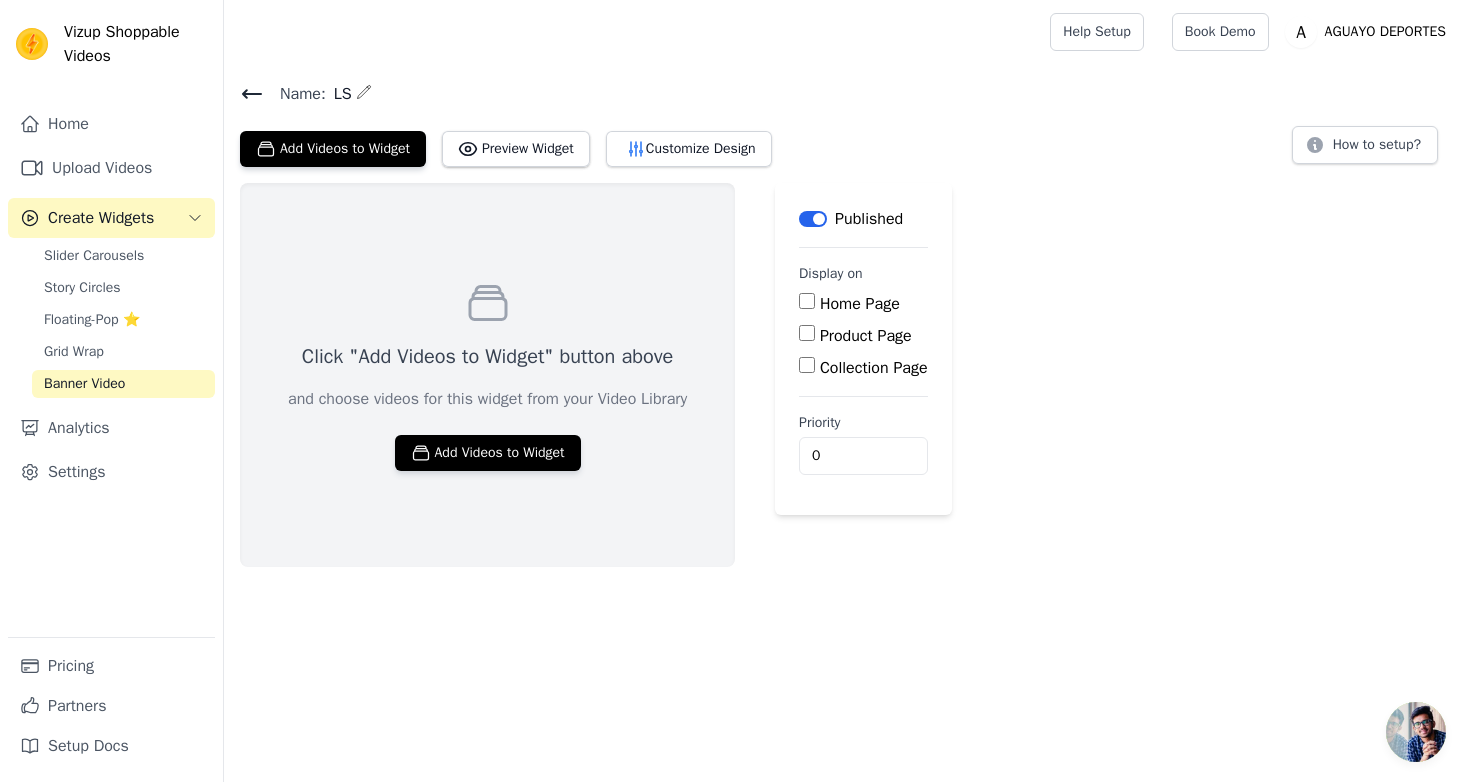 scroll, scrollTop: 0, scrollLeft: 0, axis: both 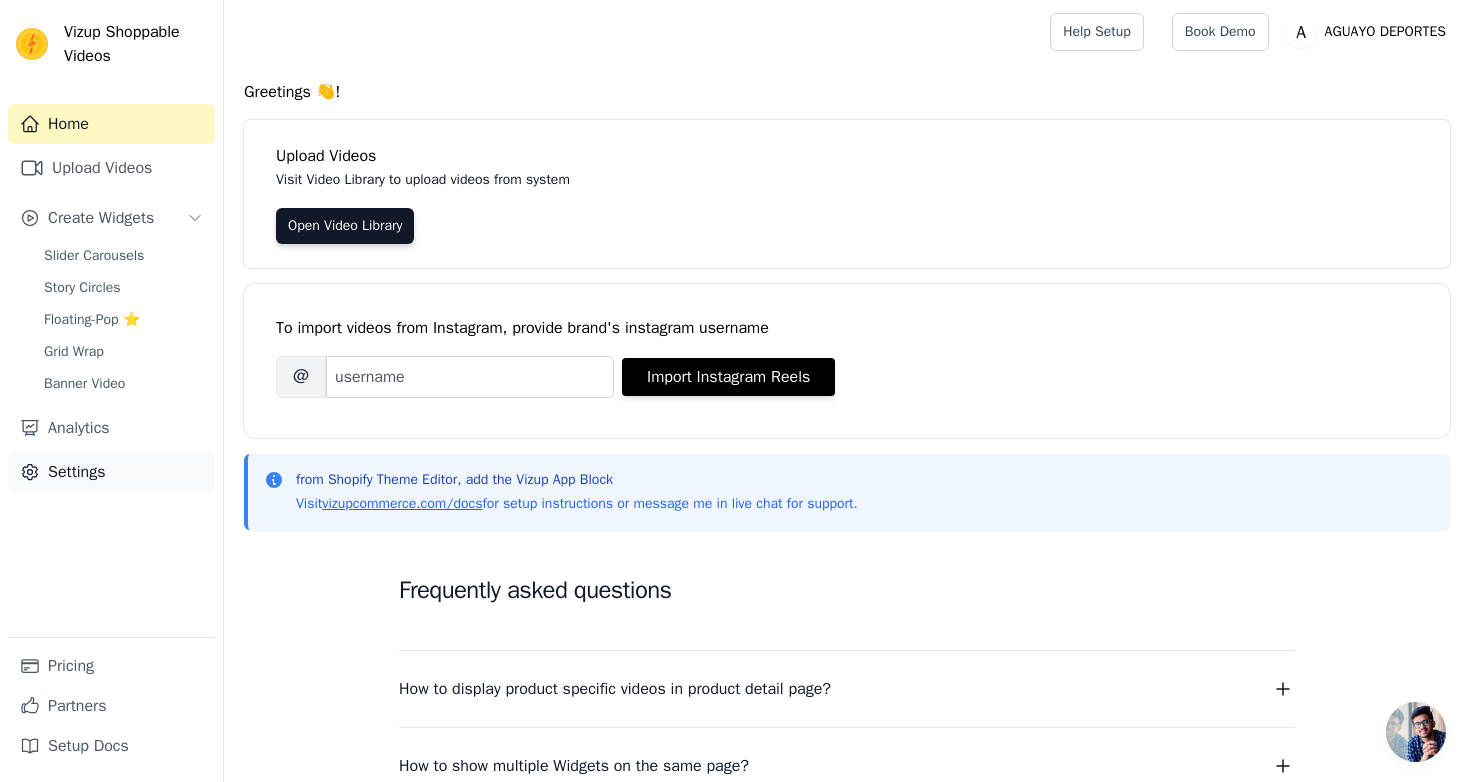 click on "Settings" at bounding box center [111, 472] 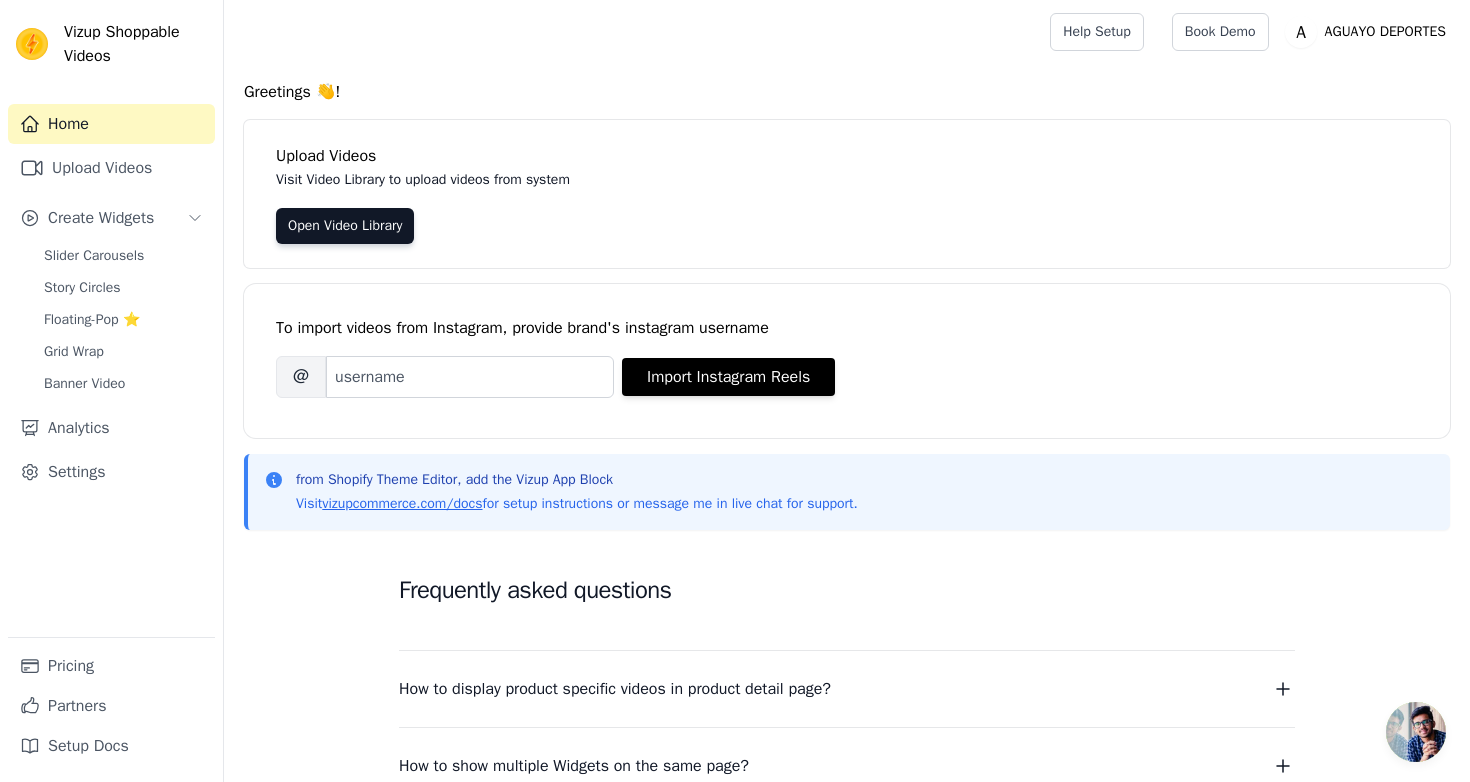 scroll, scrollTop: 0, scrollLeft: 0, axis: both 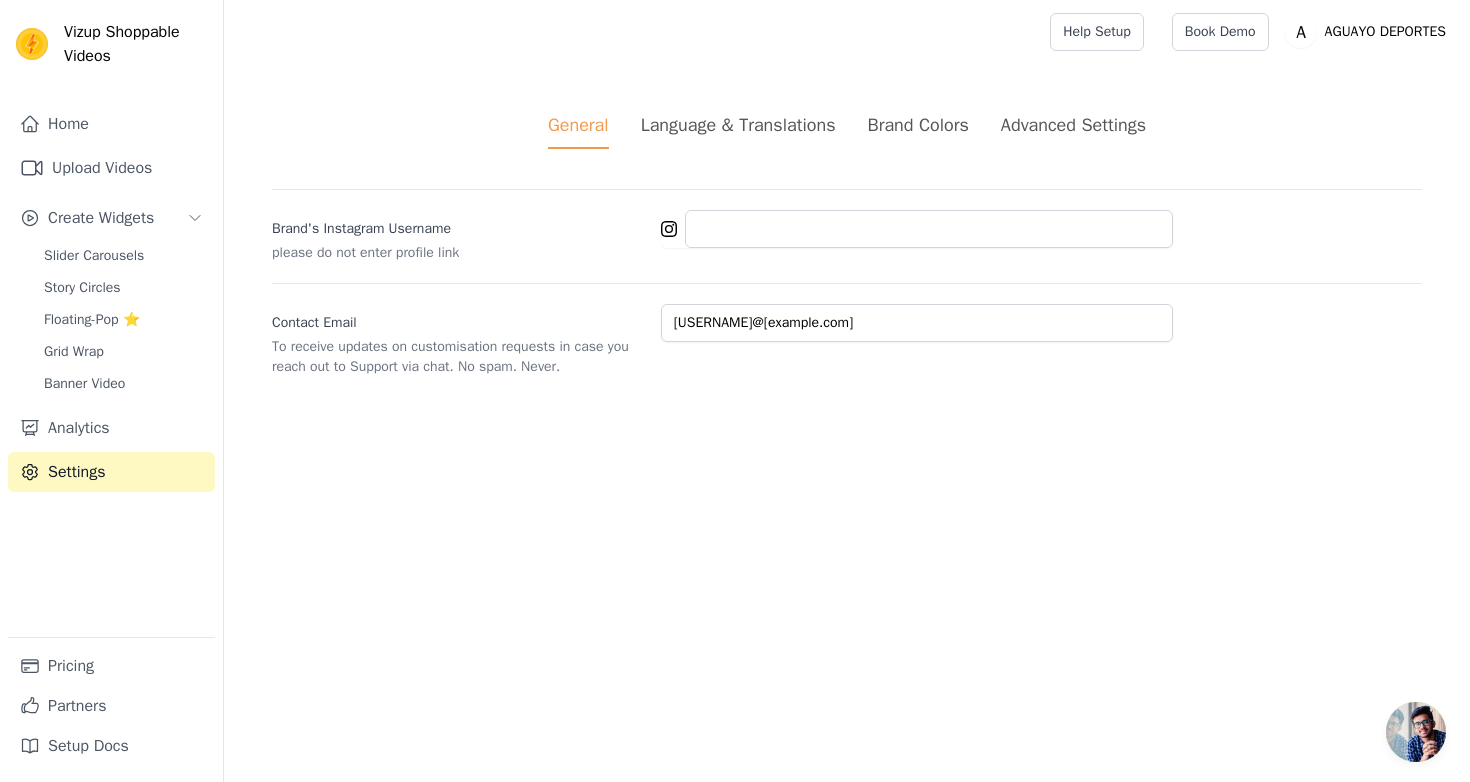 click on "Language & Translations" at bounding box center [738, 125] 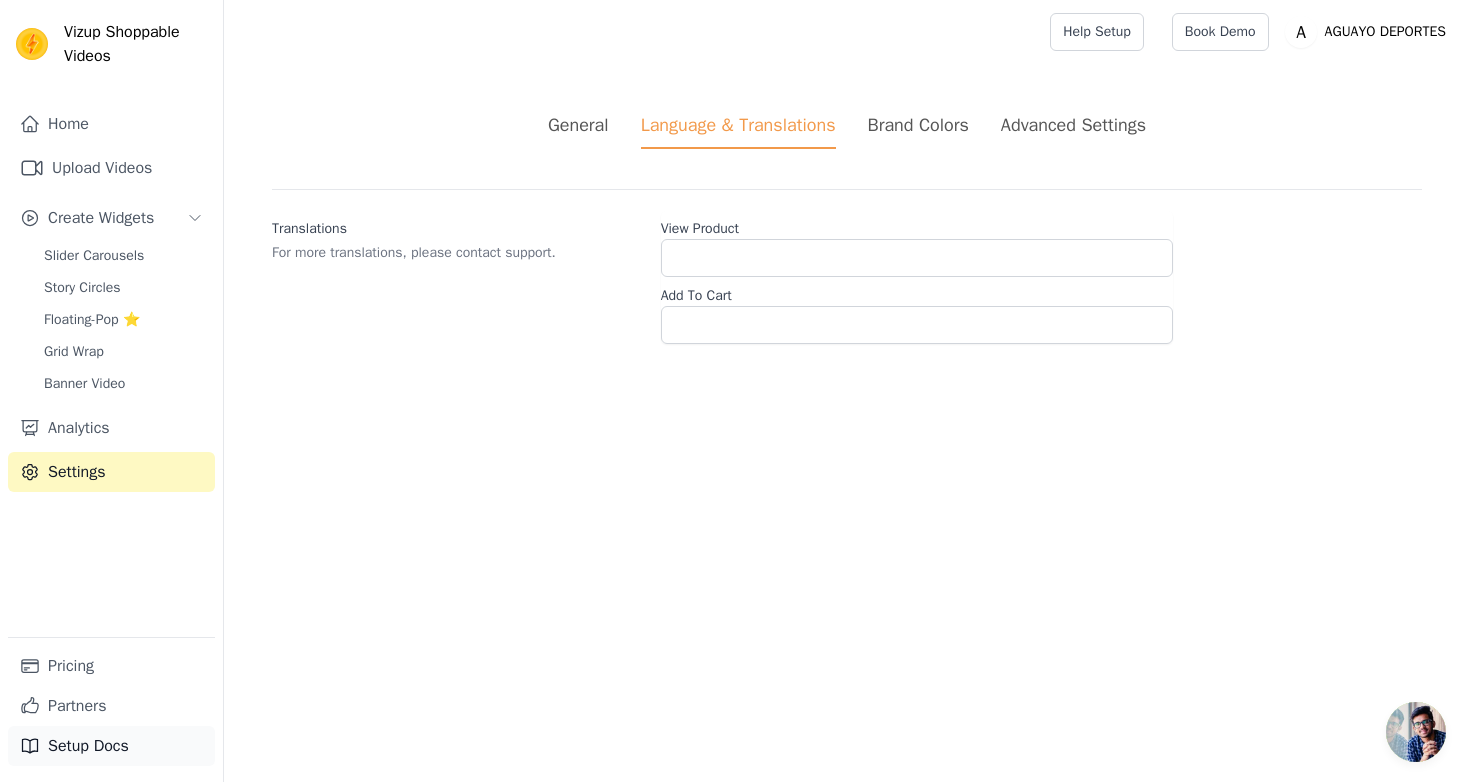 scroll, scrollTop: 0, scrollLeft: 0, axis: both 